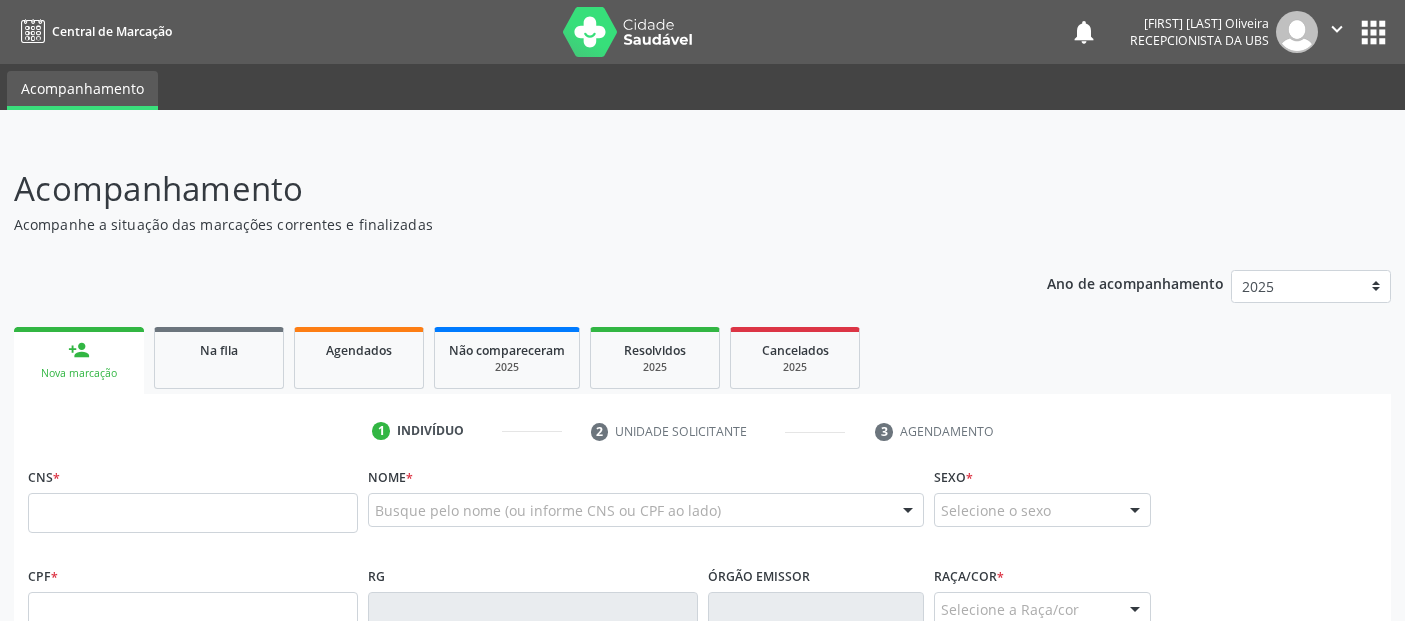 scroll, scrollTop: 71, scrollLeft: 0, axis: vertical 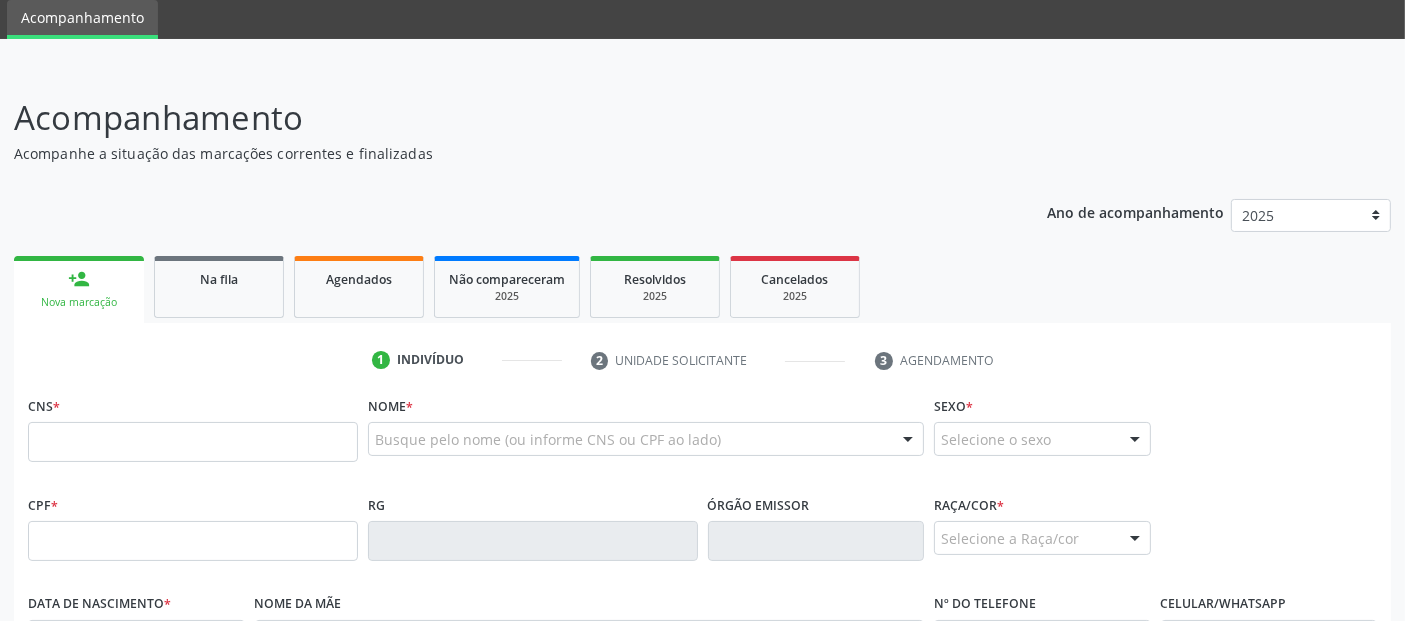 click on "Nome
*
Busque pelo nome (ou informe CNS ou CPF ao lado)
Nenhum resultado encontrado para: "   "
Digite o nome" at bounding box center (646, 440) 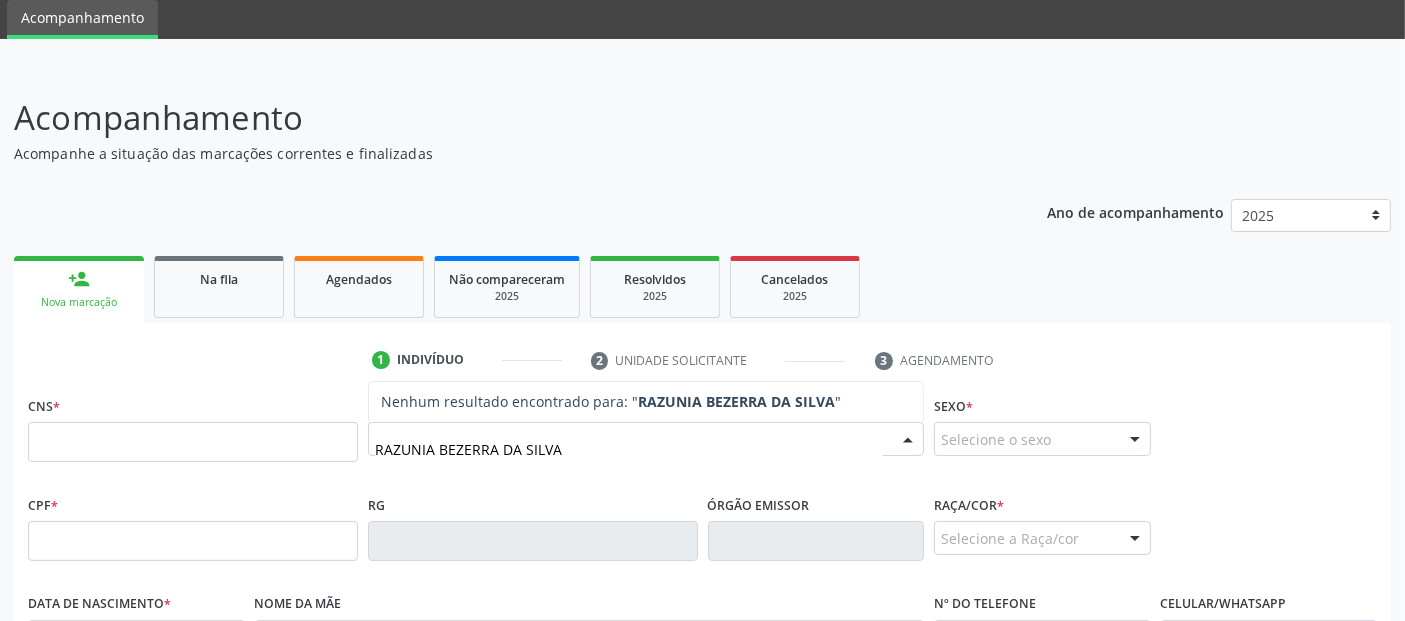 click on "RAZUNIA BEZERRA DA SILVA" at bounding box center [629, 449] 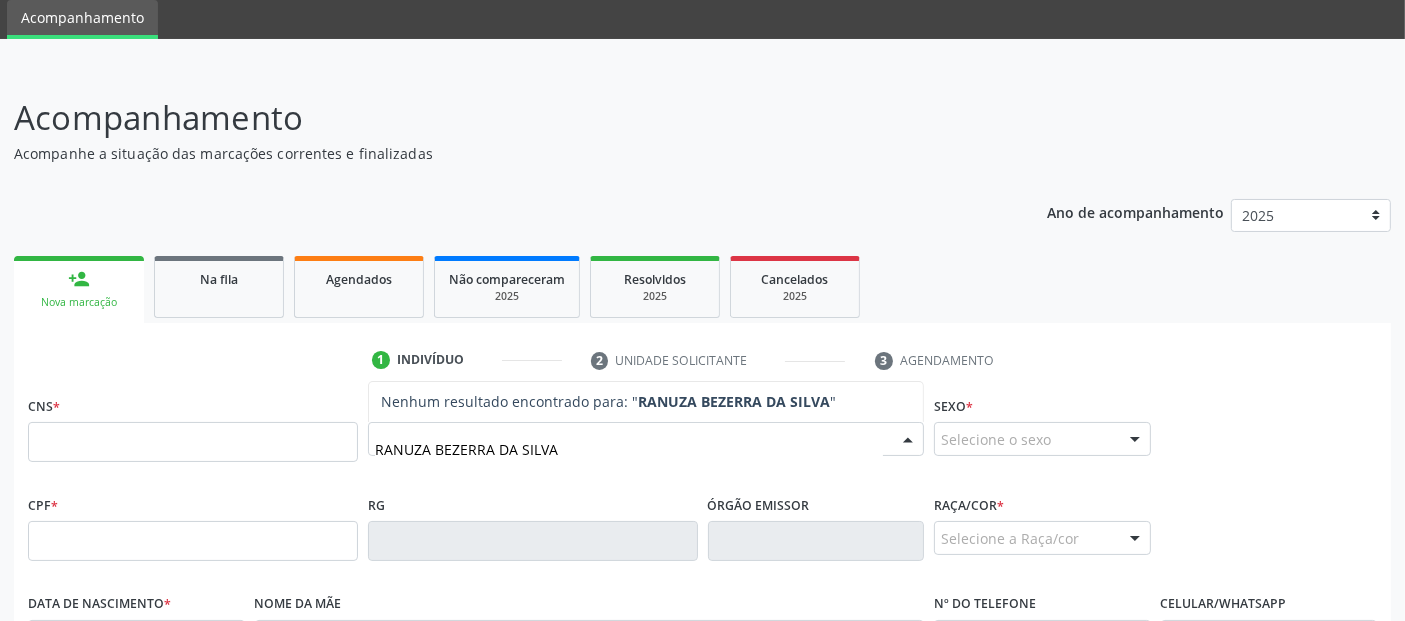 type on "RANUZIA BEZERRA DA SILVA" 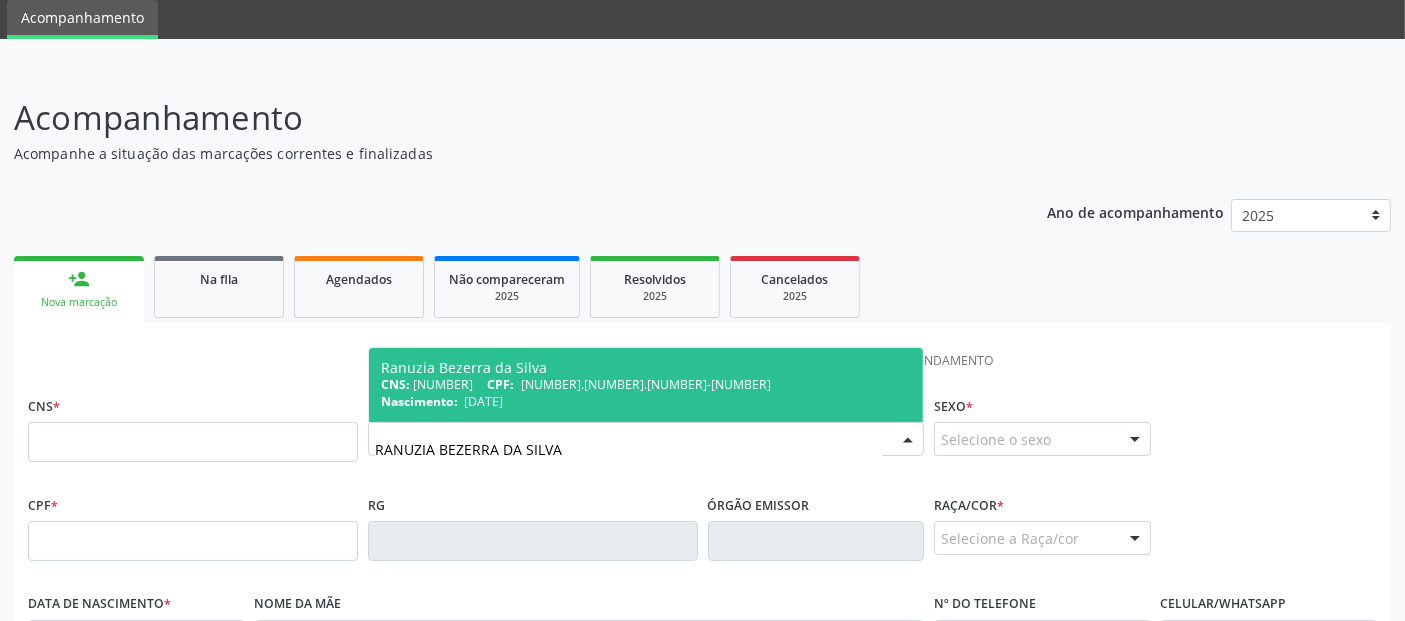 click on "Ranuzia Bezerra da Silva" at bounding box center [646, 368] 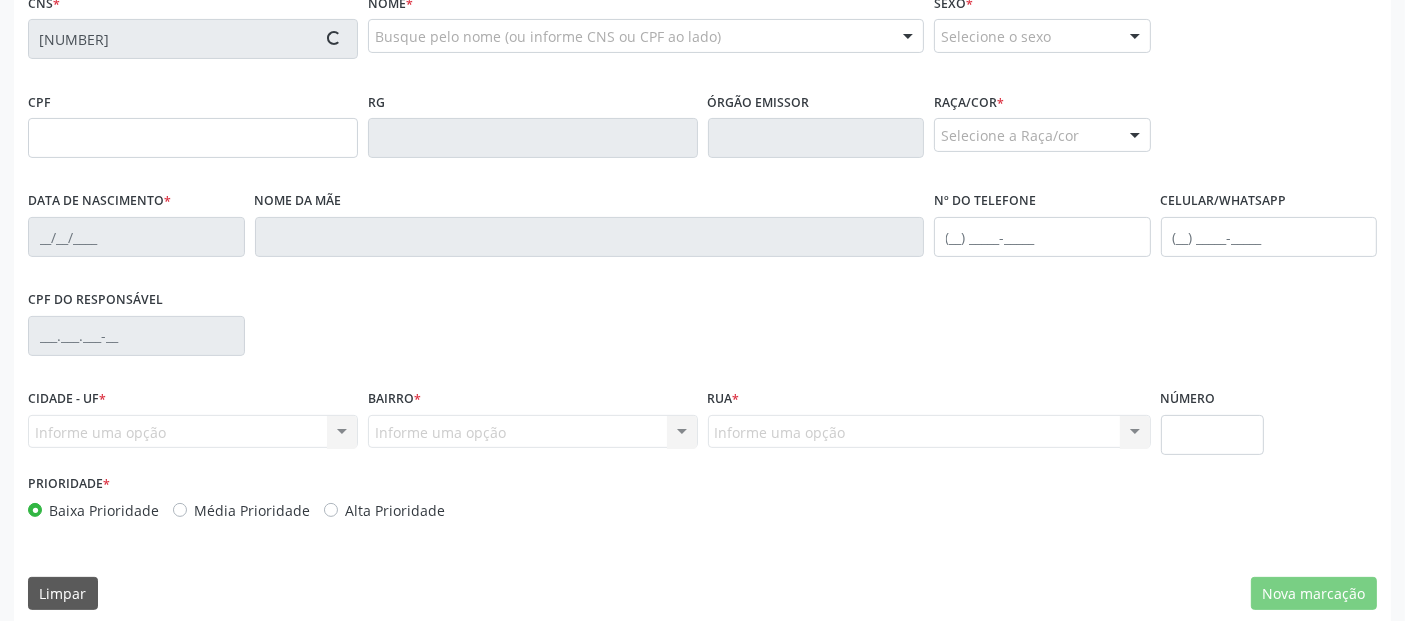 scroll, scrollTop: 489, scrollLeft: 0, axis: vertical 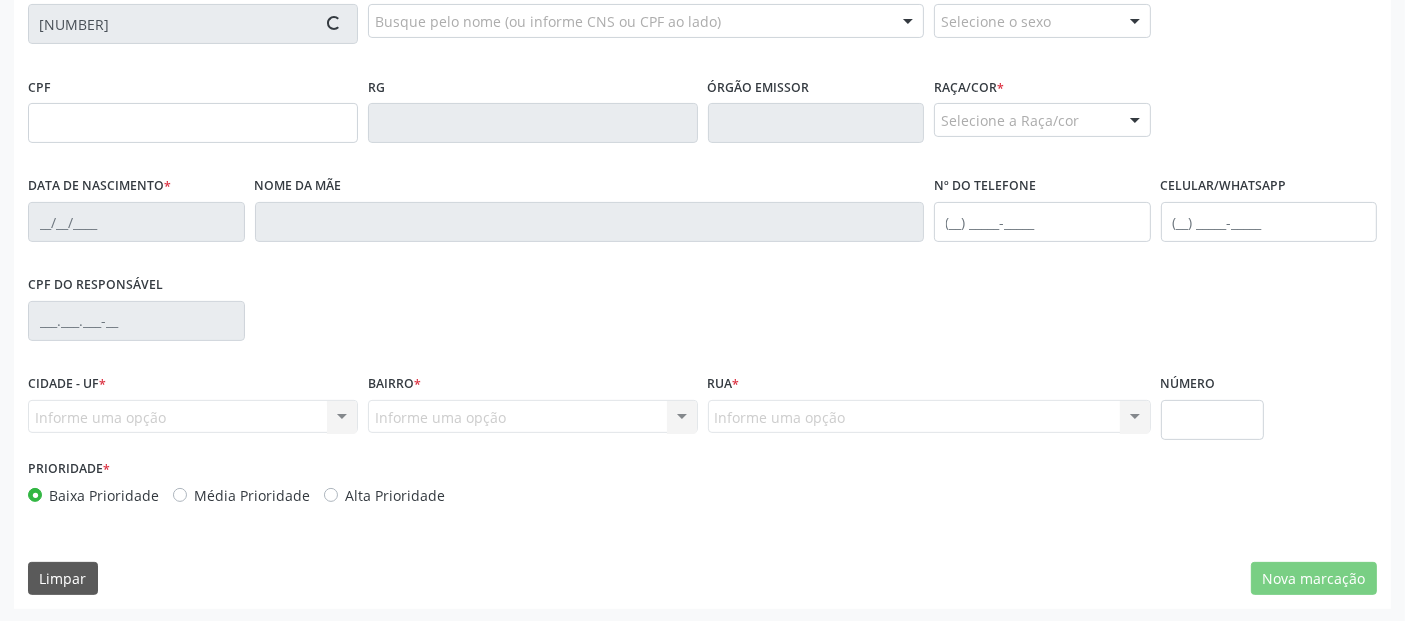 type on "[NUMBER].[NUMBER].[NUMBER]-[NUMBER]" 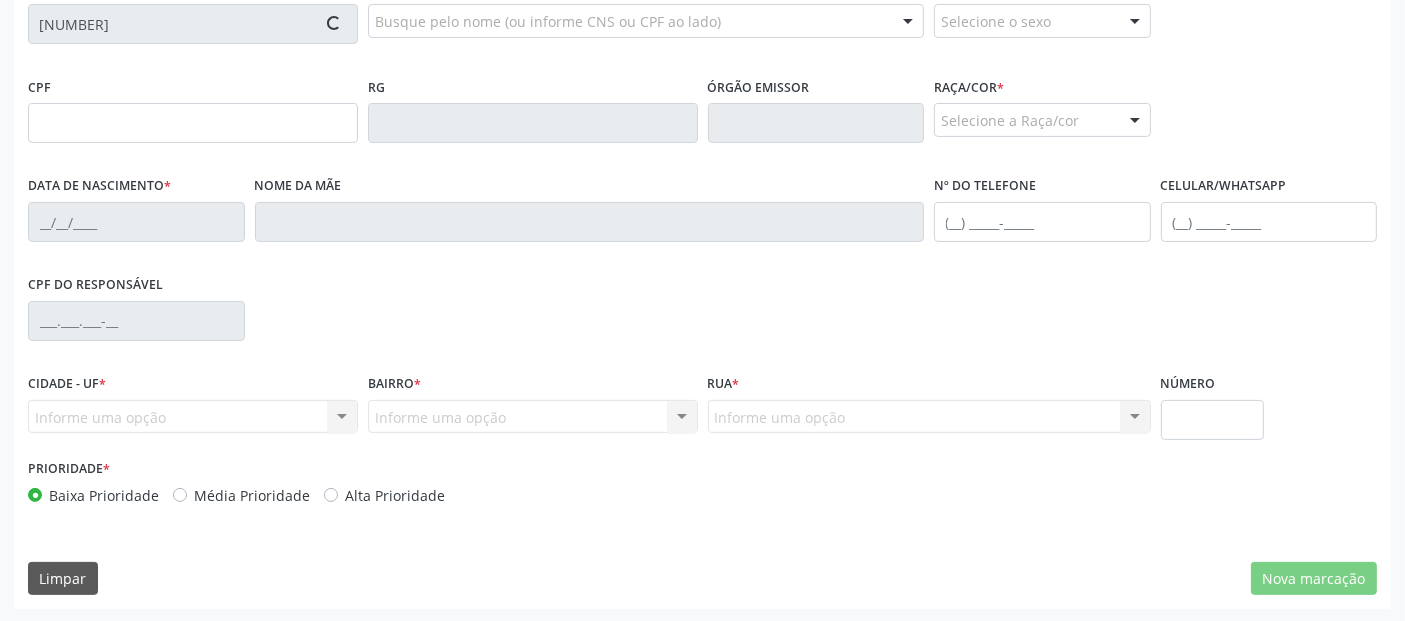 type on "[DATE]" 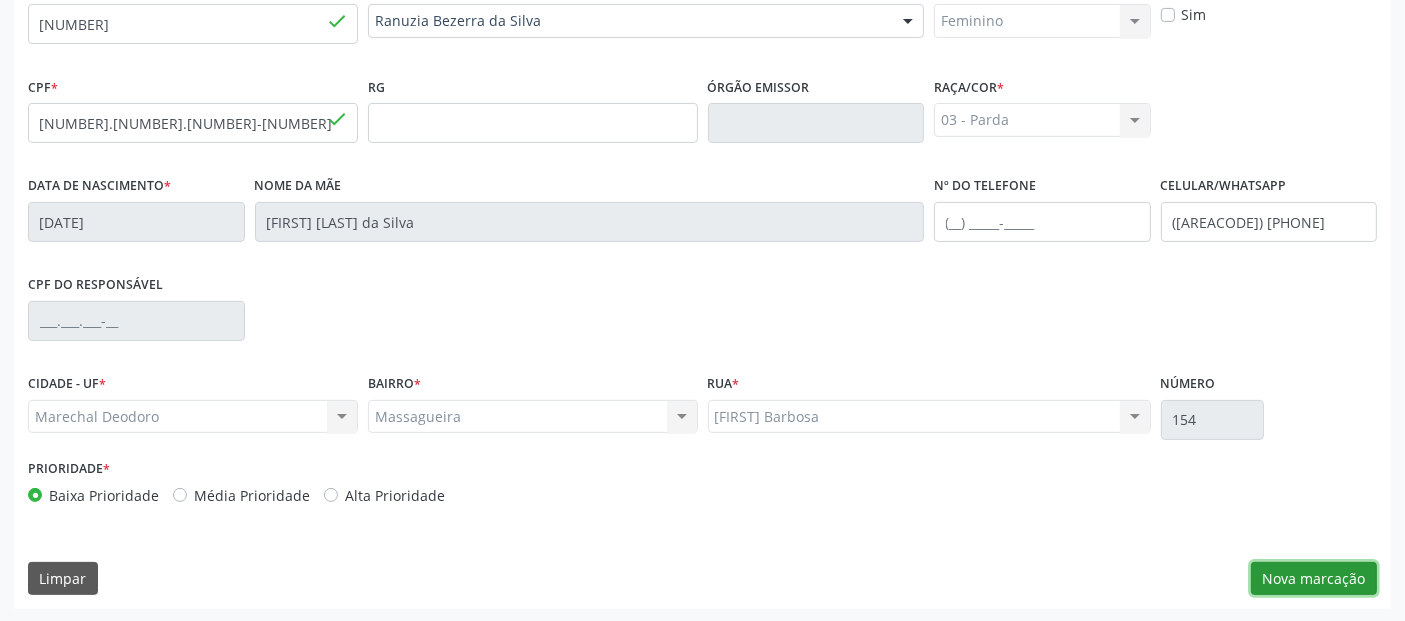 click on "Nova marcação" at bounding box center [1314, 579] 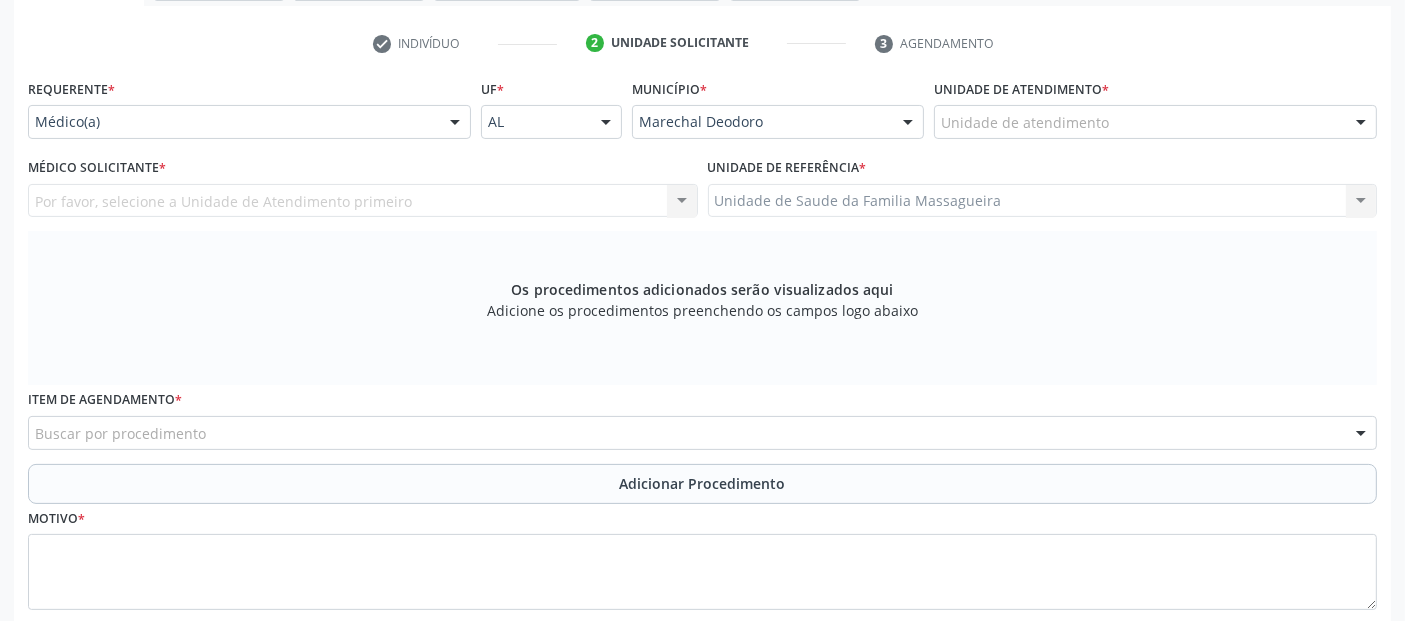 scroll, scrollTop: 306, scrollLeft: 0, axis: vertical 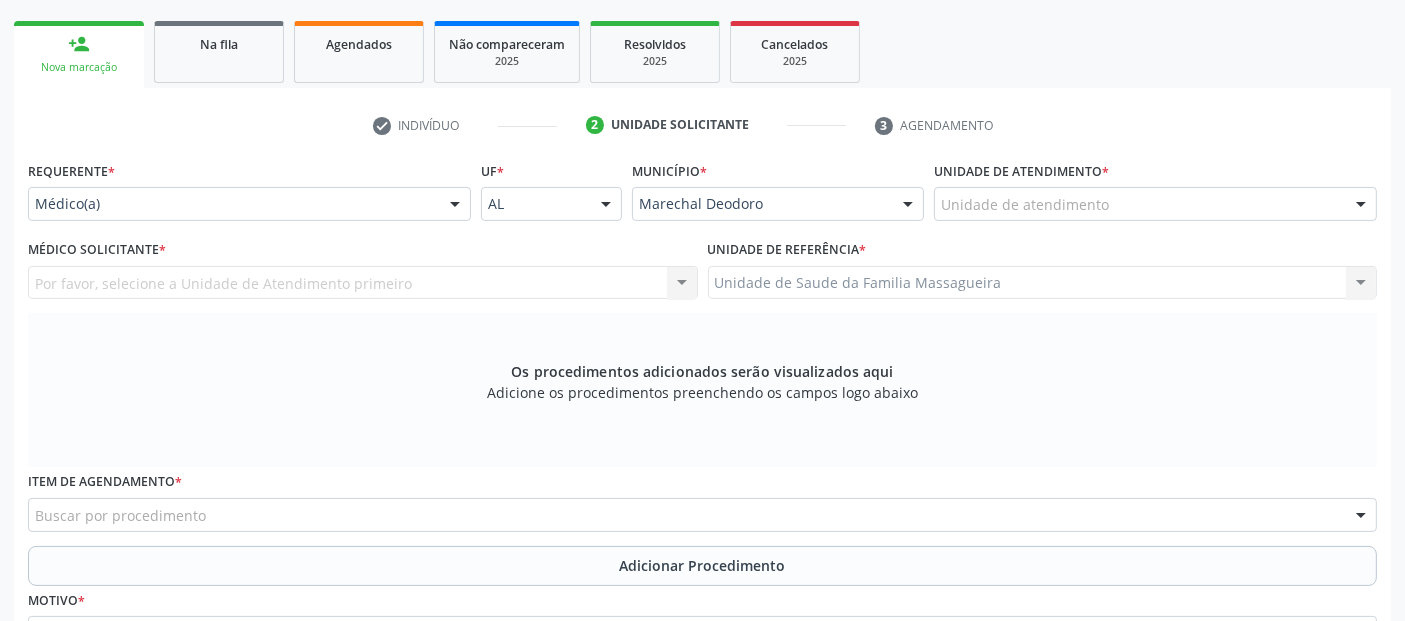 click on "Unidade de atendimento
*" at bounding box center (1021, 171) 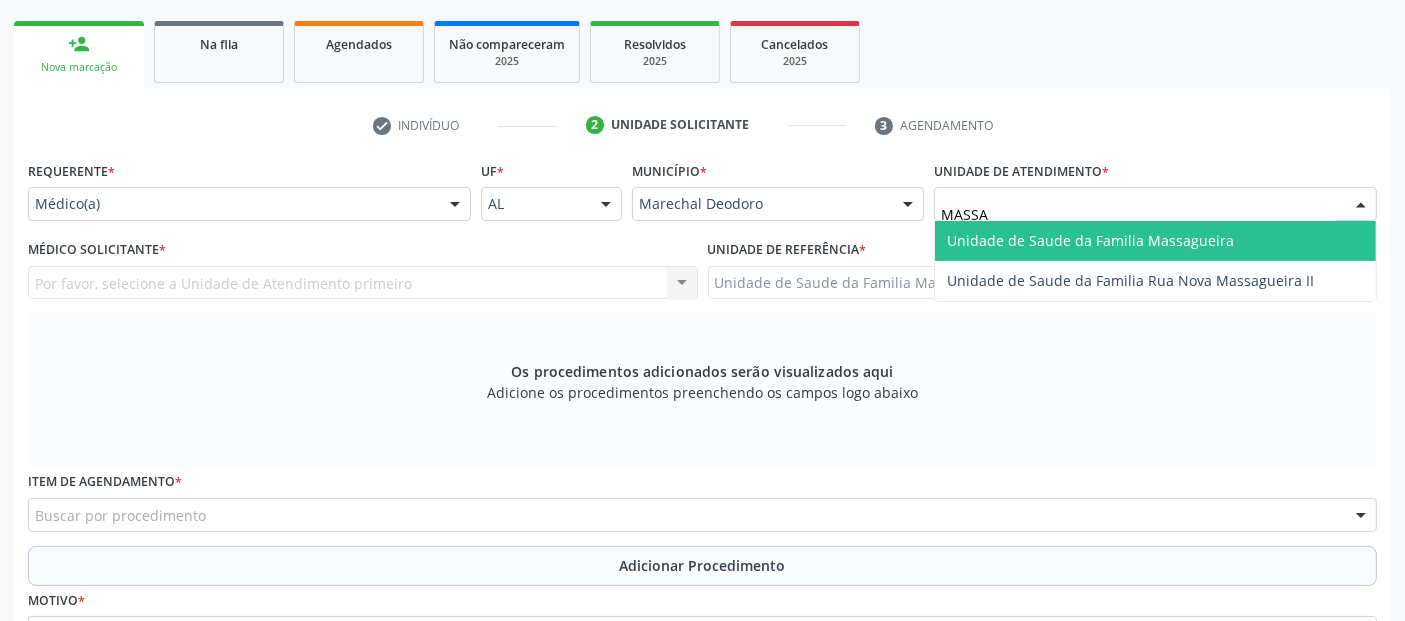 type on "MASSA" 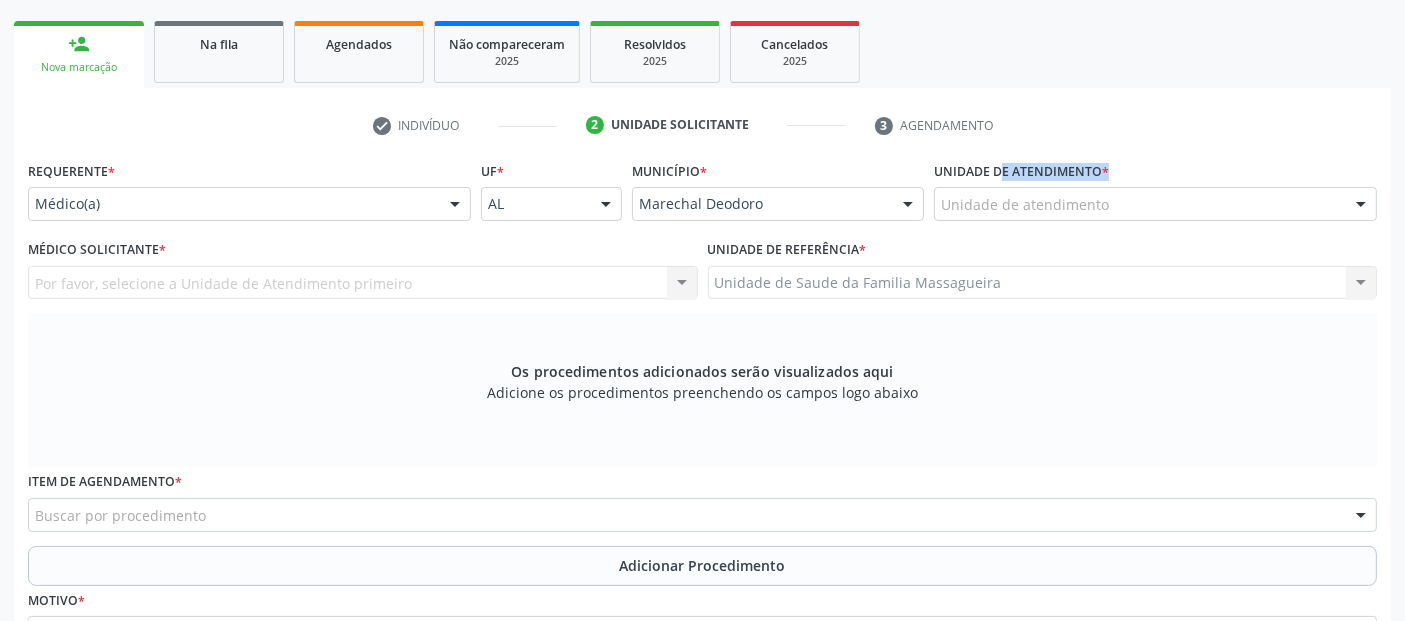 click on "Unidade de atendimento" at bounding box center [1155, 204] 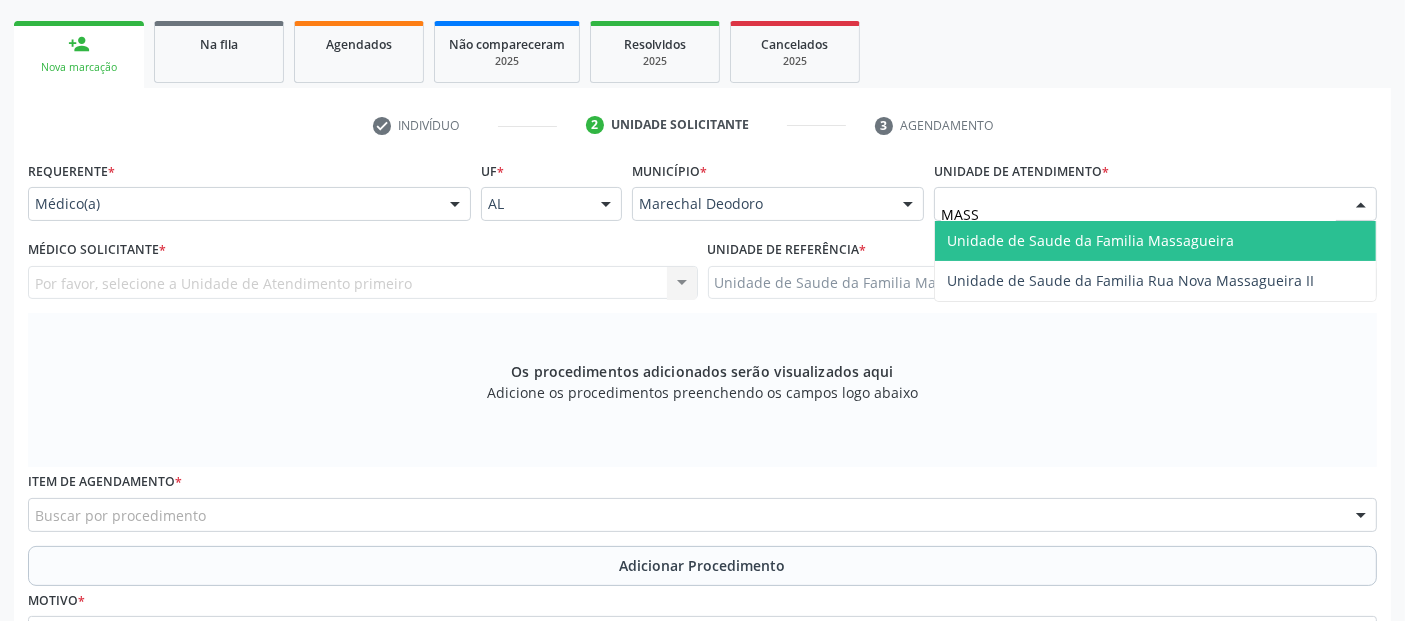 type on "MASSA" 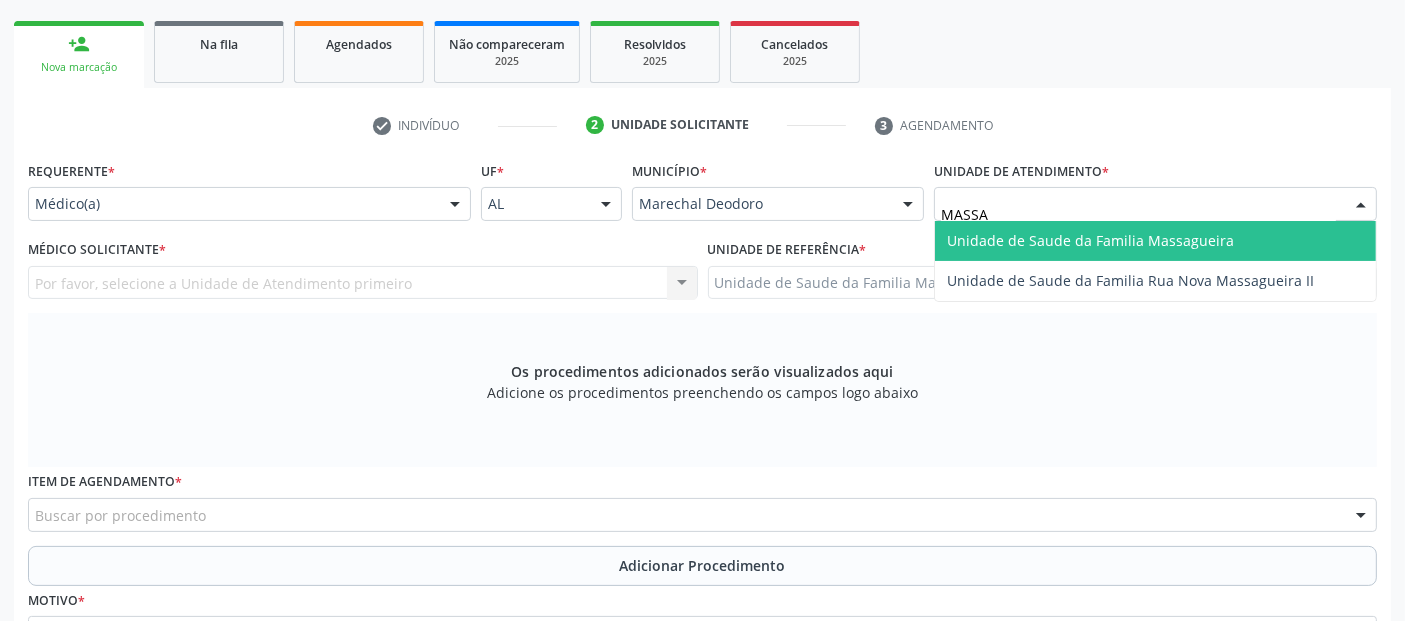 click on "Unidade de Saude da Familia Massagueira" at bounding box center (1090, 240) 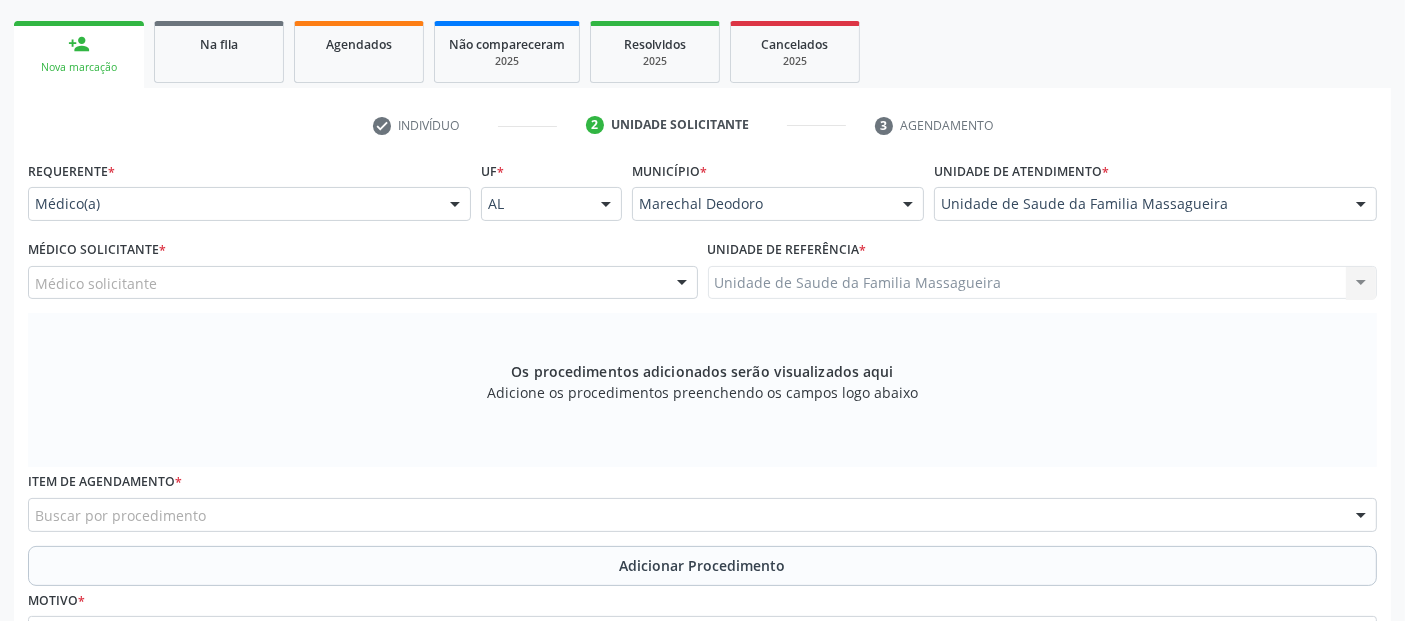 click on "Médico solicitante" at bounding box center [363, 283] 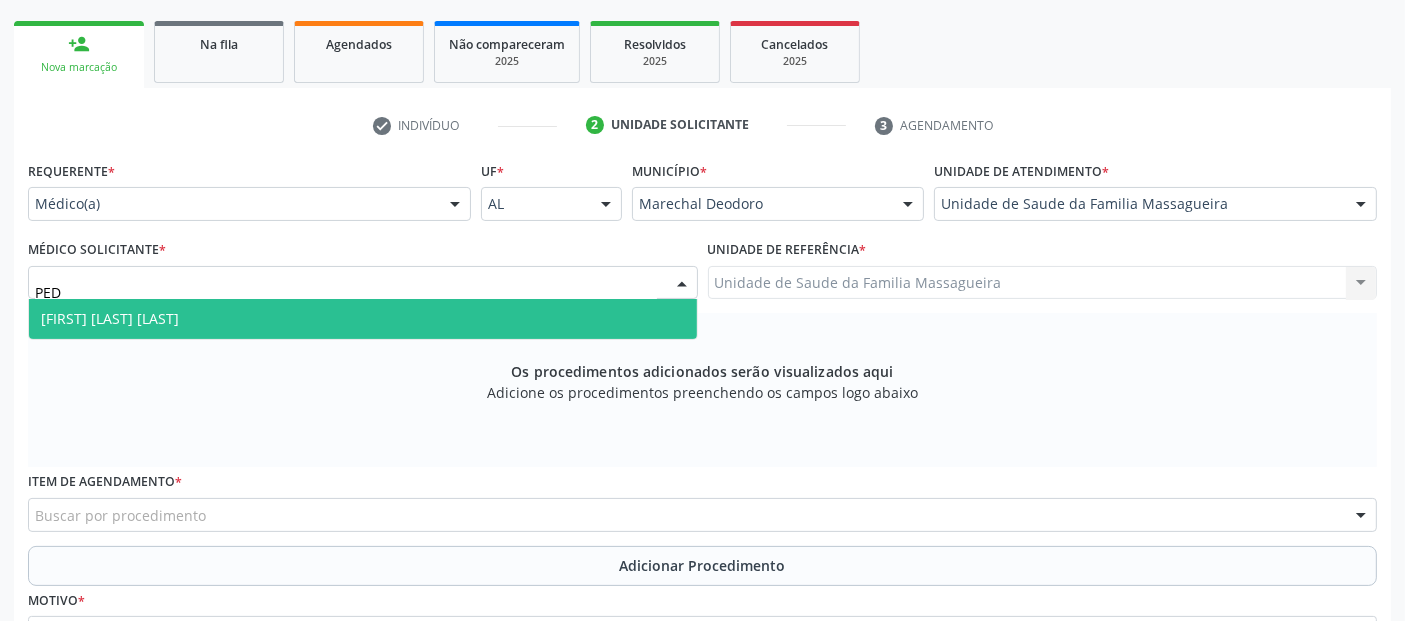 type on "PEDR" 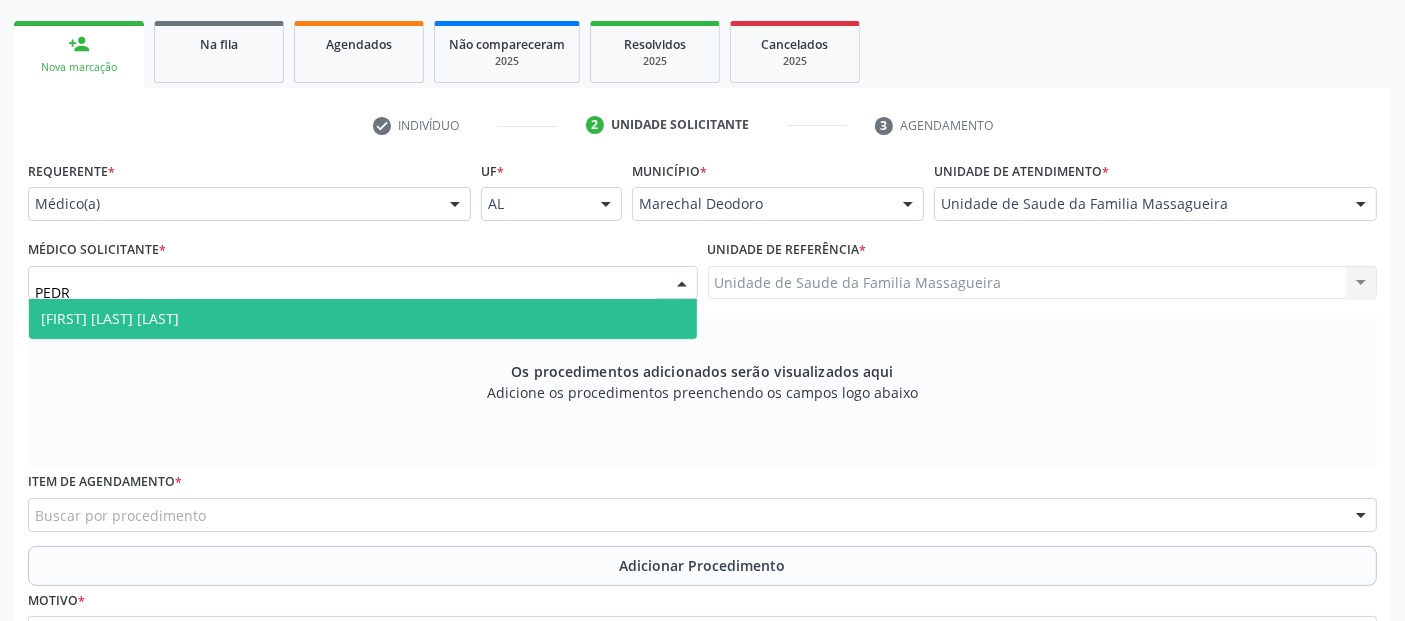 click on "[FIRST] [LAST] [LAST]" at bounding box center [363, 319] 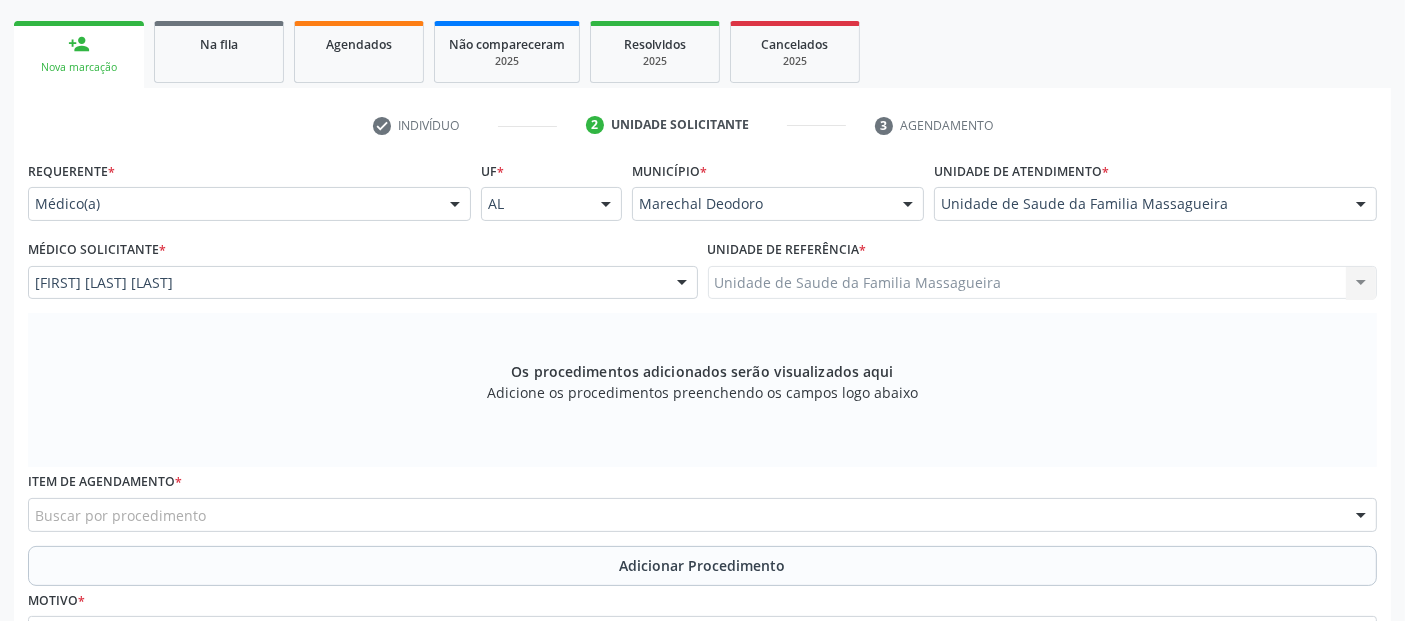 scroll, scrollTop: 505, scrollLeft: 0, axis: vertical 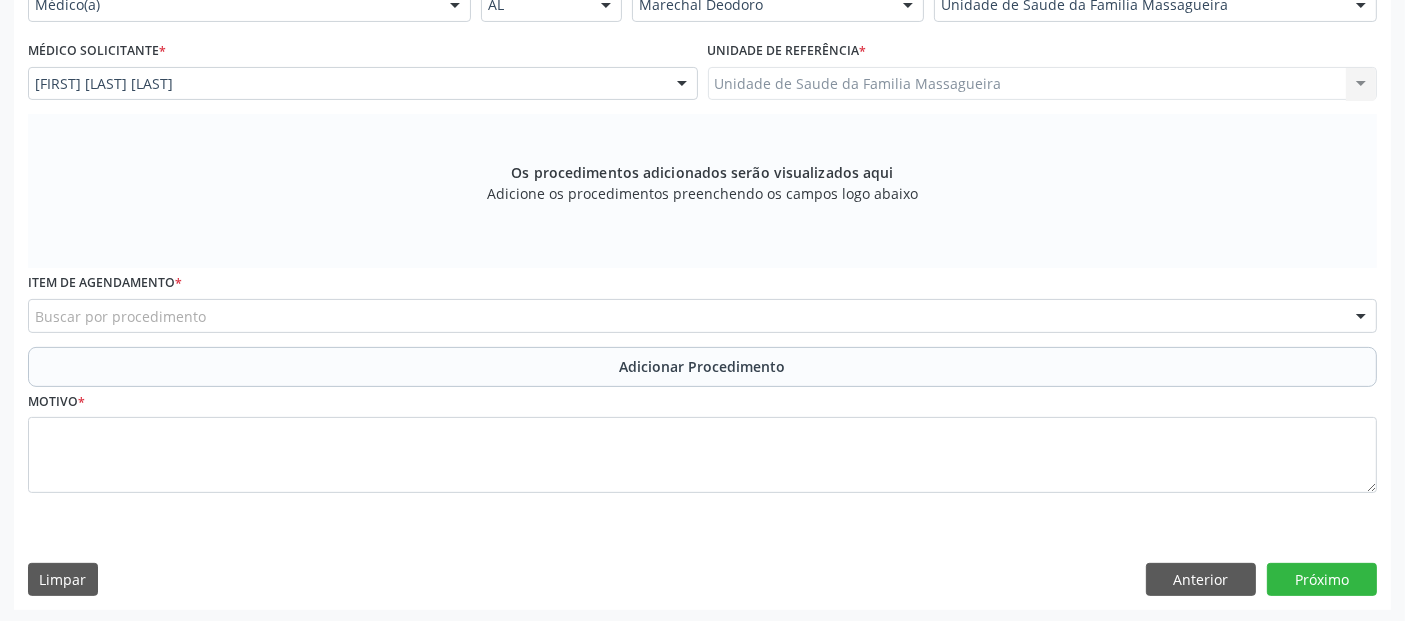 click on "Buscar por procedimento" at bounding box center (702, 316) 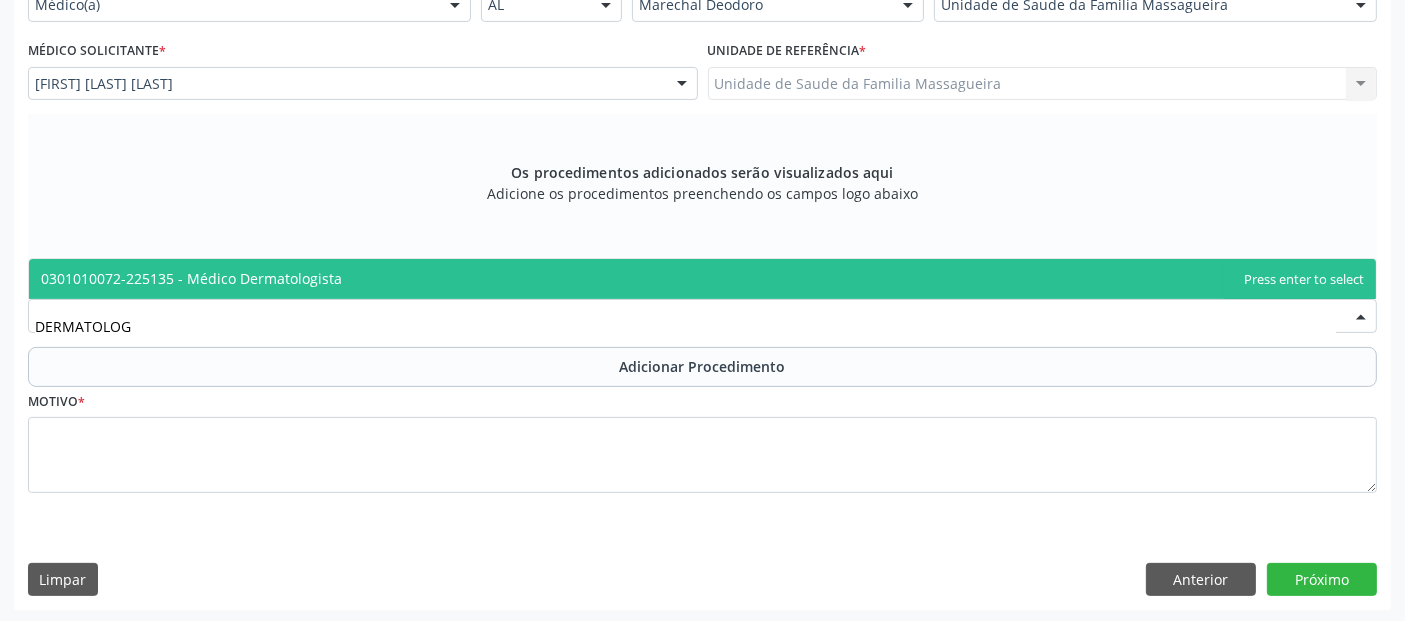 type on "DERMATOLOGI" 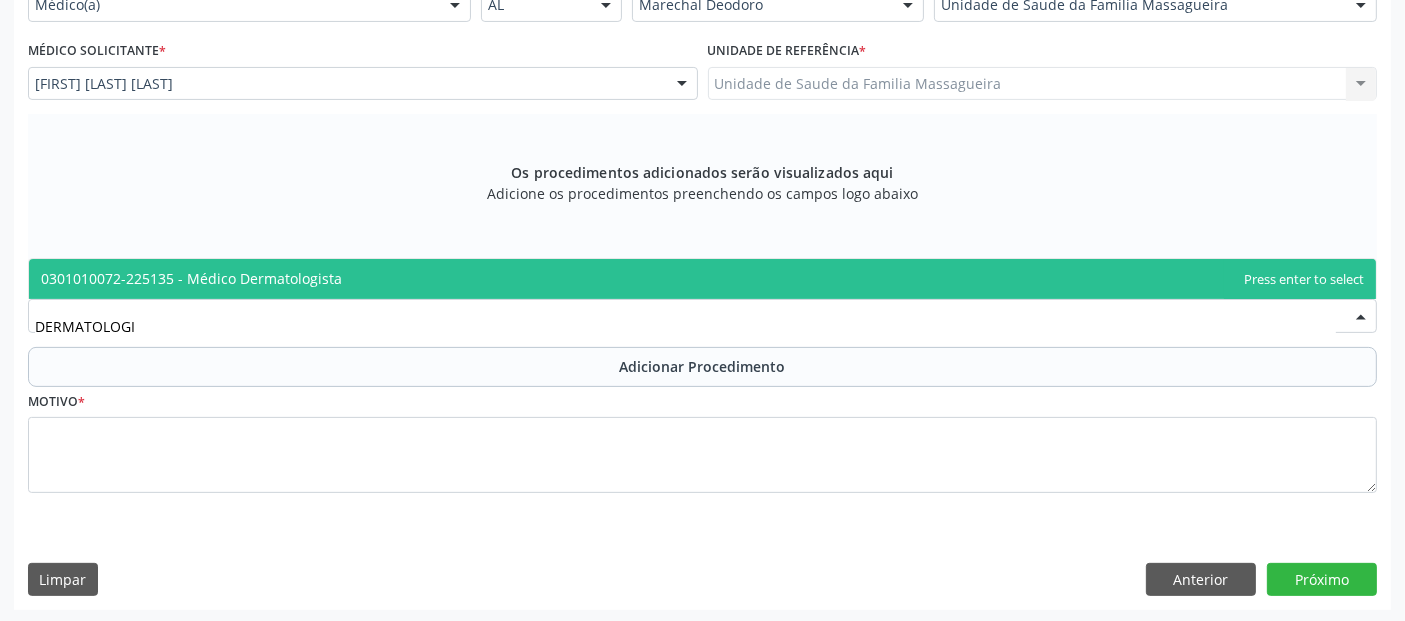 click on "0301010072-225135 - Médico Dermatologista" at bounding box center [702, 279] 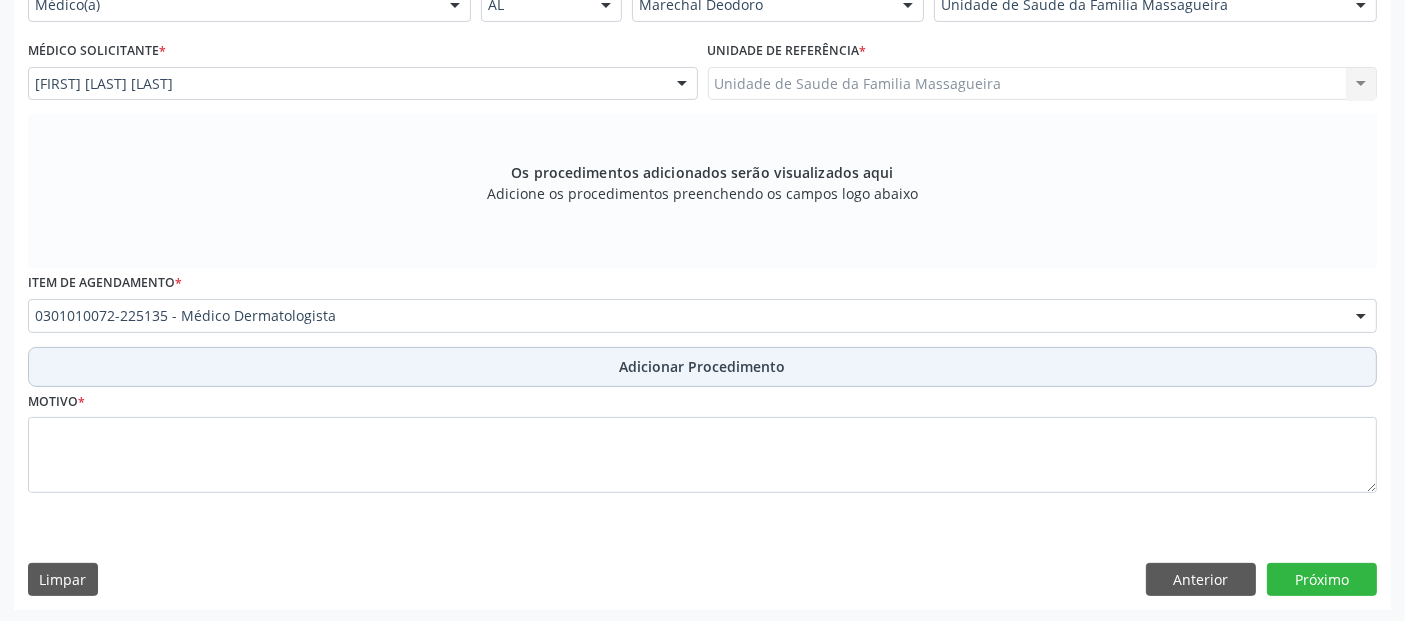 click on "Adicionar Procedimento" at bounding box center [702, 367] 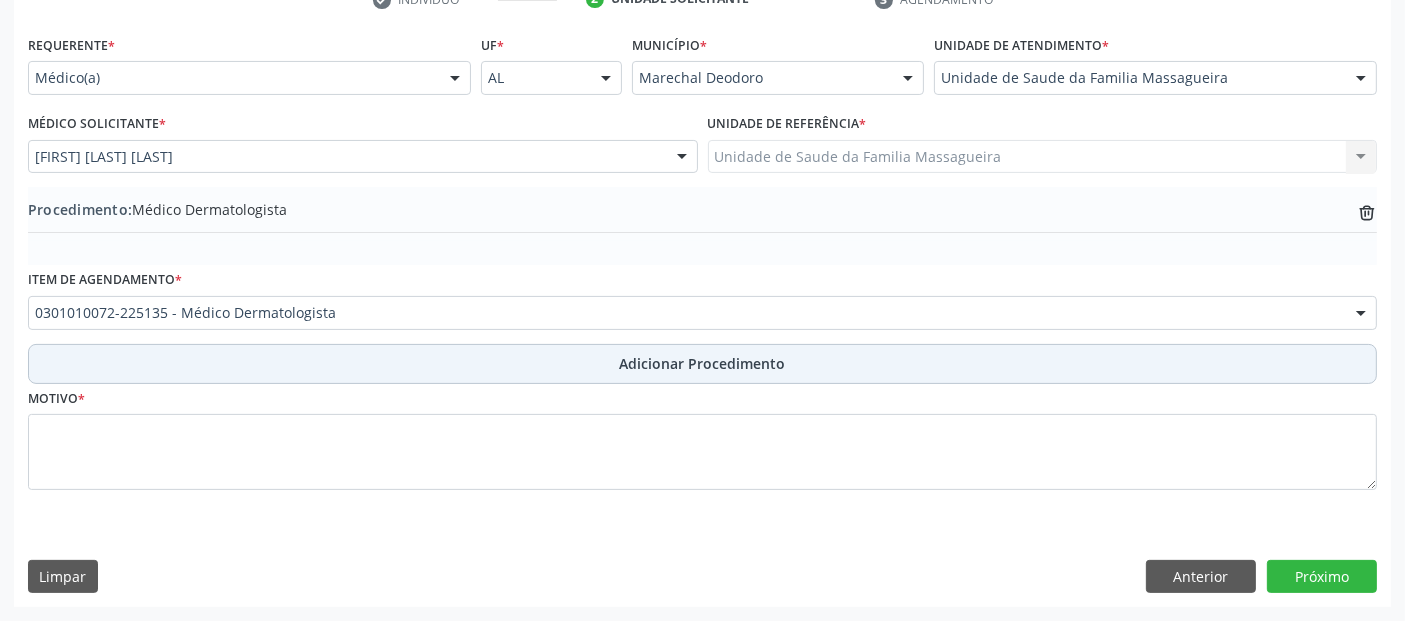 scroll, scrollTop: 429, scrollLeft: 0, axis: vertical 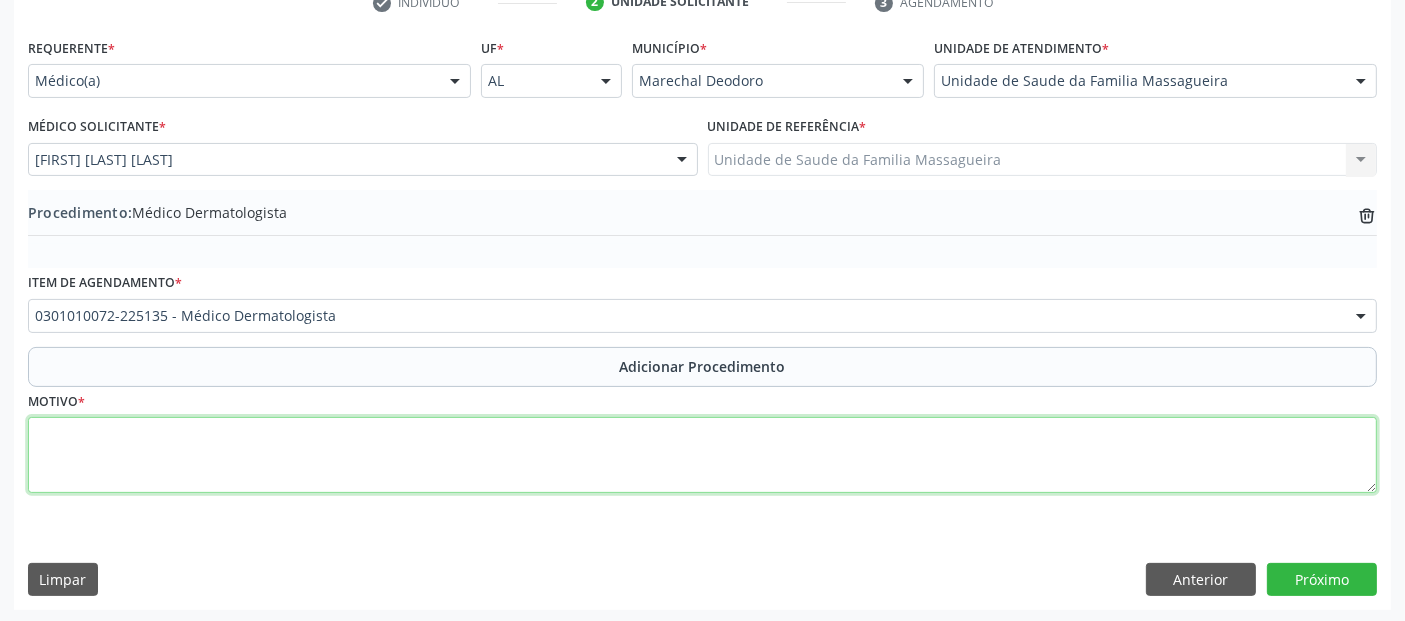 click at bounding box center (702, 455) 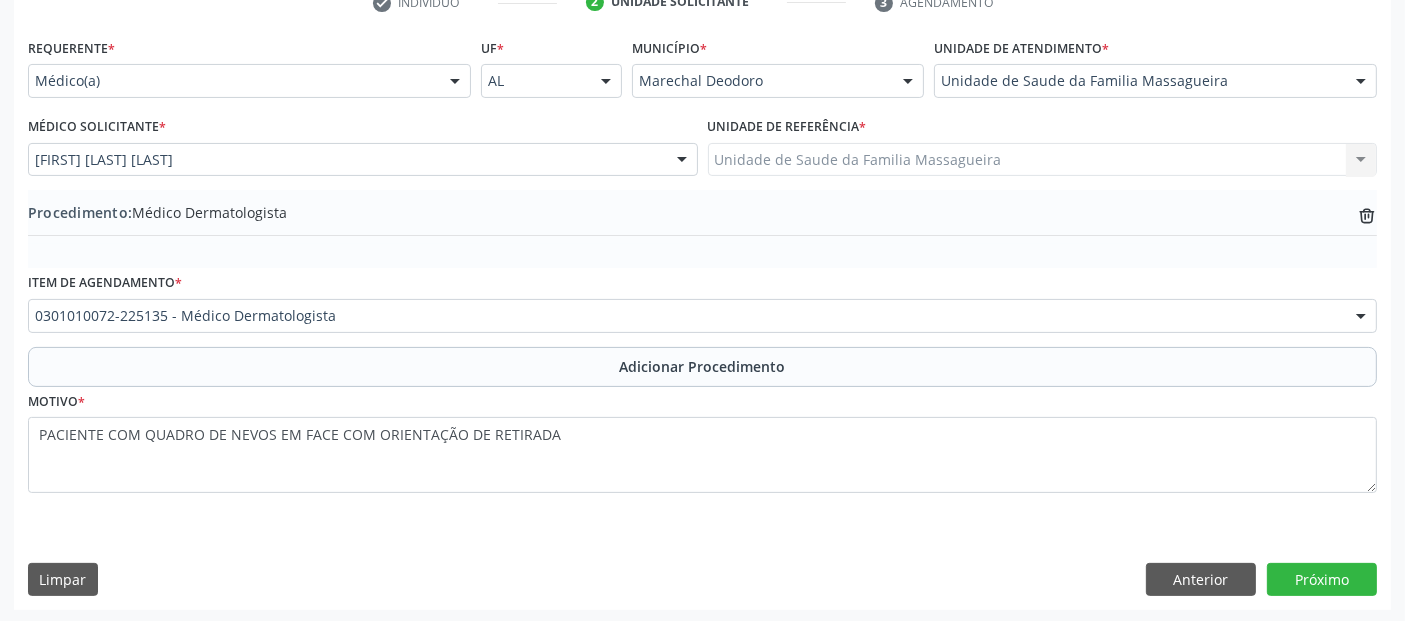 click on "Procedimento:
Médico Dermatologista
trash-outline icon" at bounding box center [702, 223] 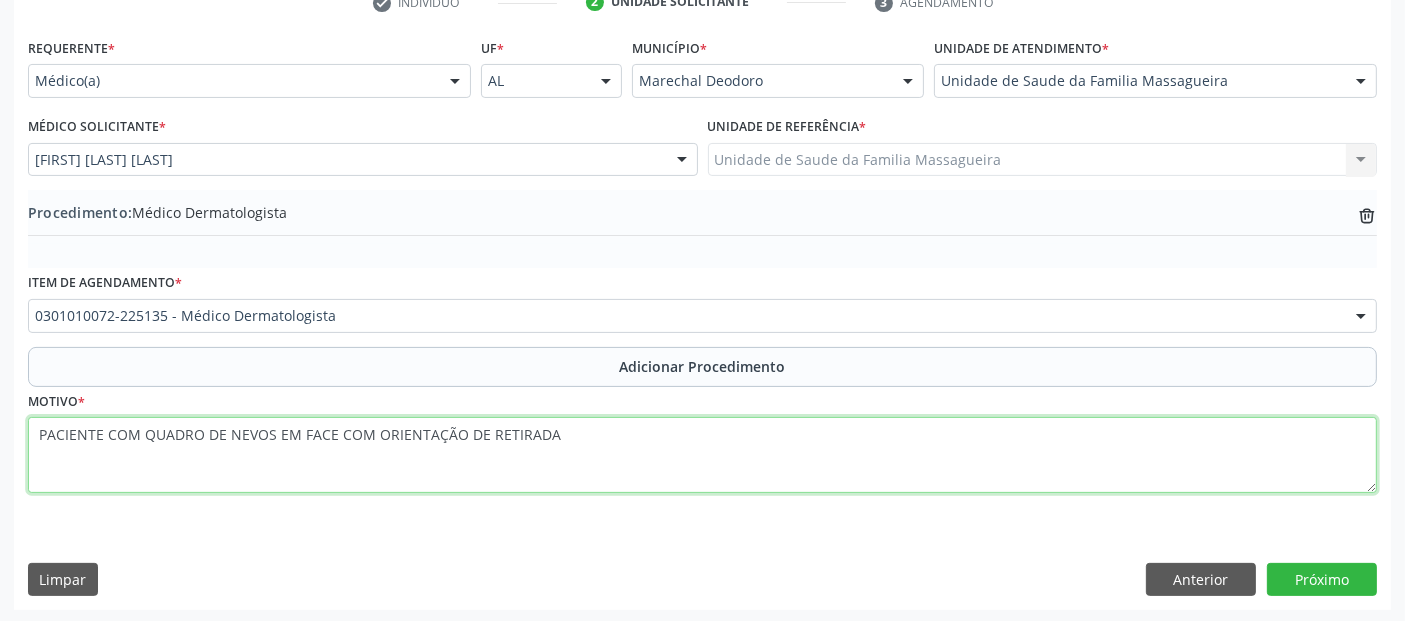 click on "PACIENTE COM QUADRO DE NEVOS EM FACE COM ORIENTAÇÃO DE RETIRADA" at bounding box center (702, 455) 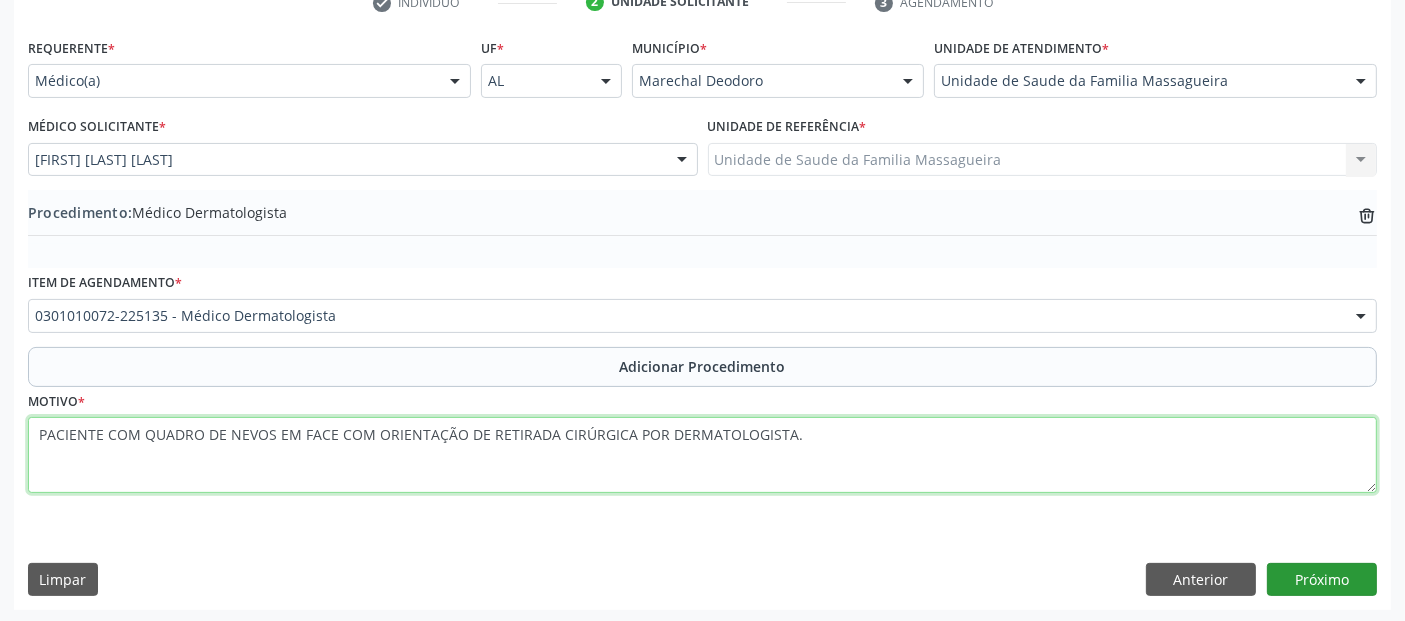 type on "PACIENTE COM QUADRO DE NEVOS EM FACE COM ORIENTAÇÃO DE RETIRADA CIRÚRGICA POR DERMATOLOGISTA." 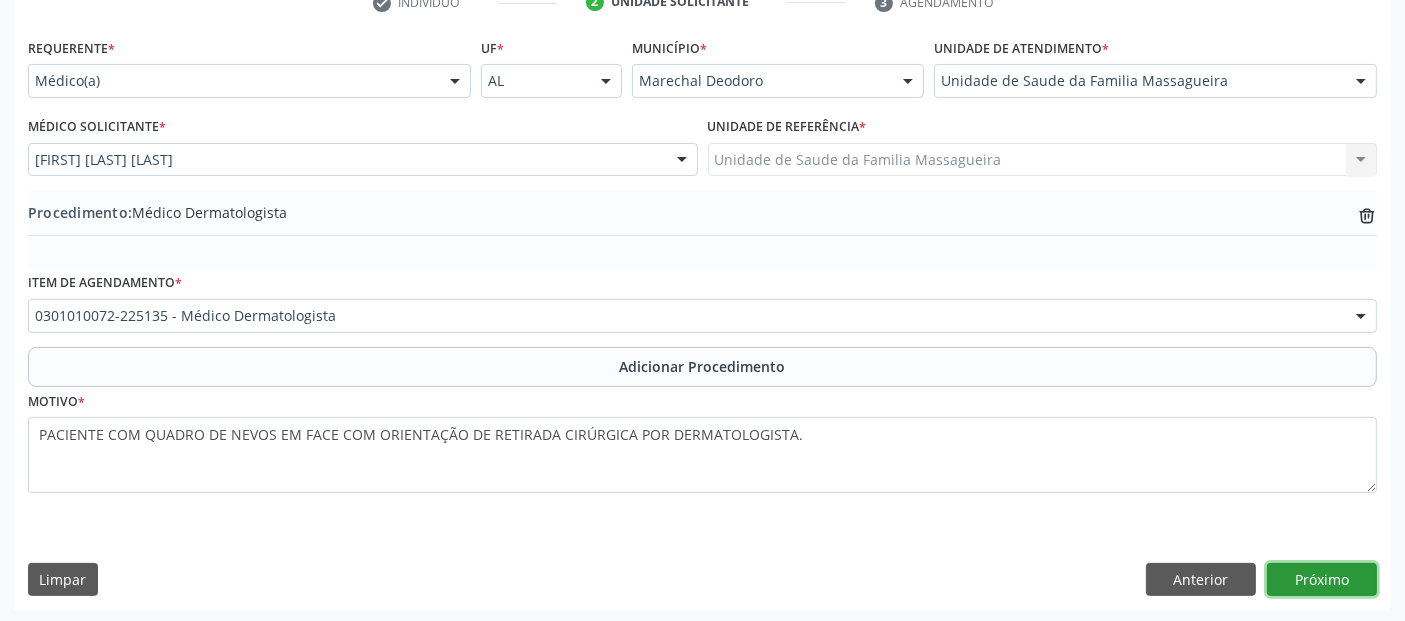 click on "Próximo" at bounding box center [1322, 580] 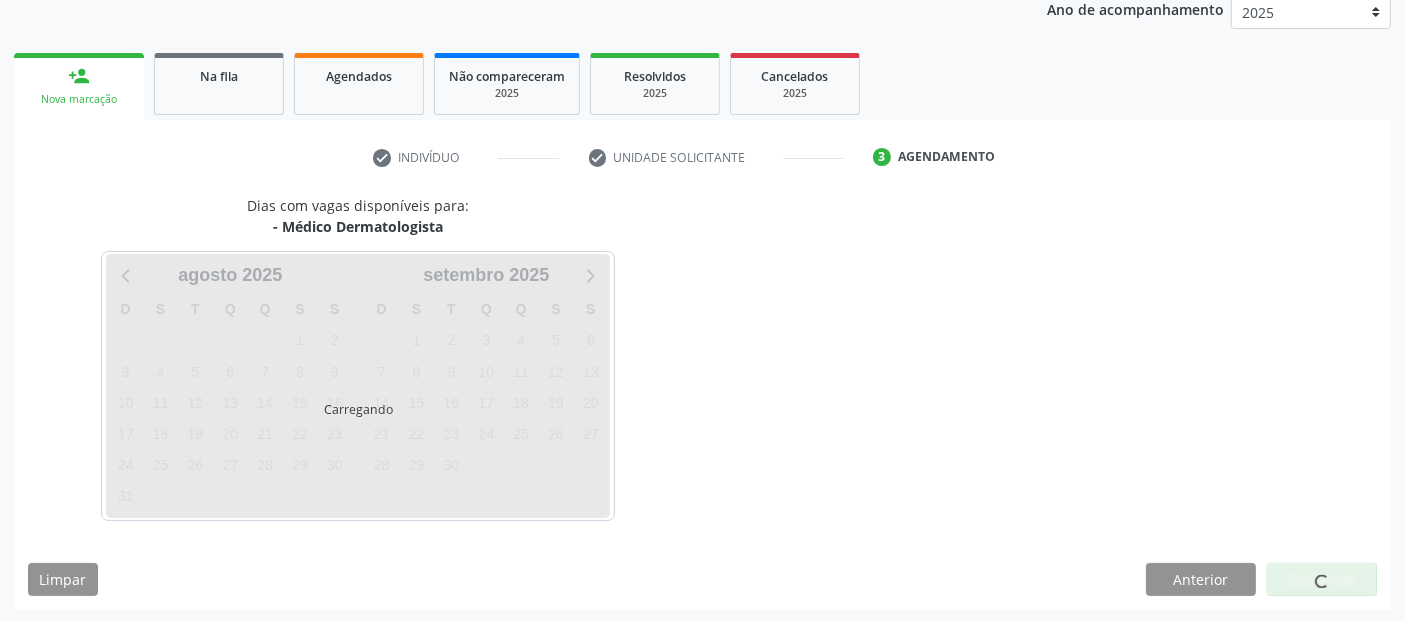 scroll, scrollTop: 333, scrollLeft: 0, axis: vertical 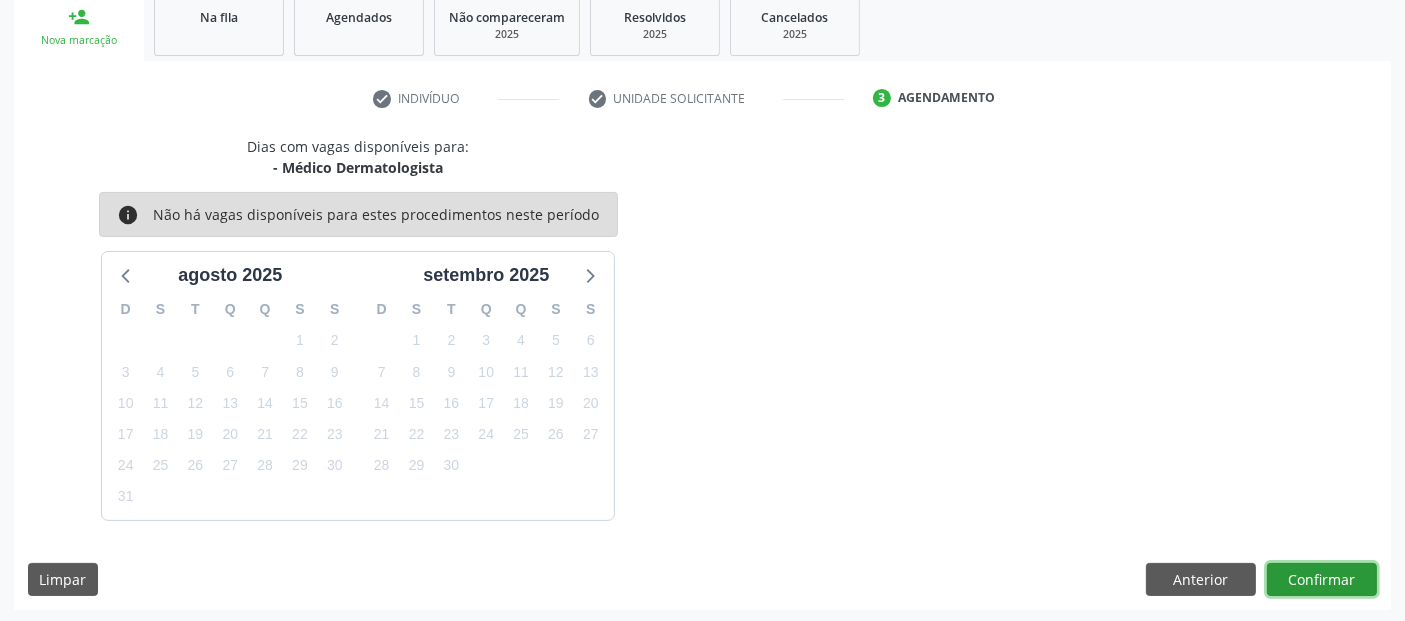 click on "Confirmar" at bounding box center [1322, 580] 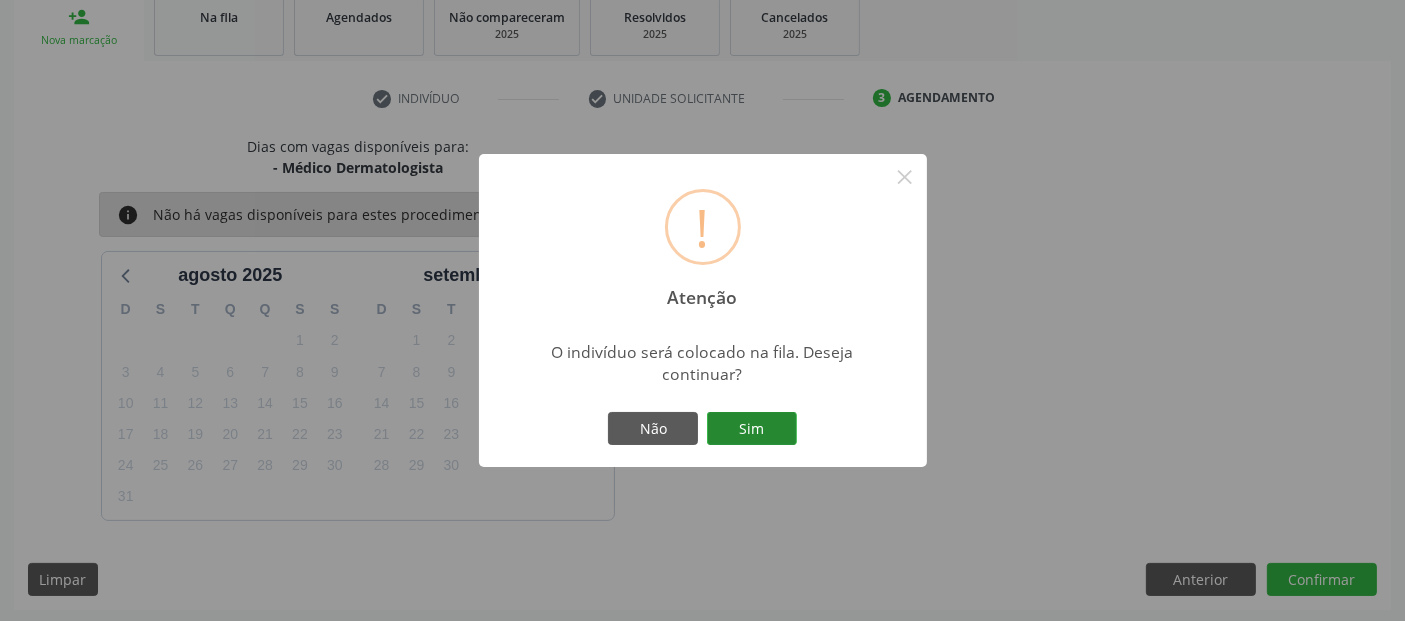 click on "Sim" at bounding box center [752, 429] 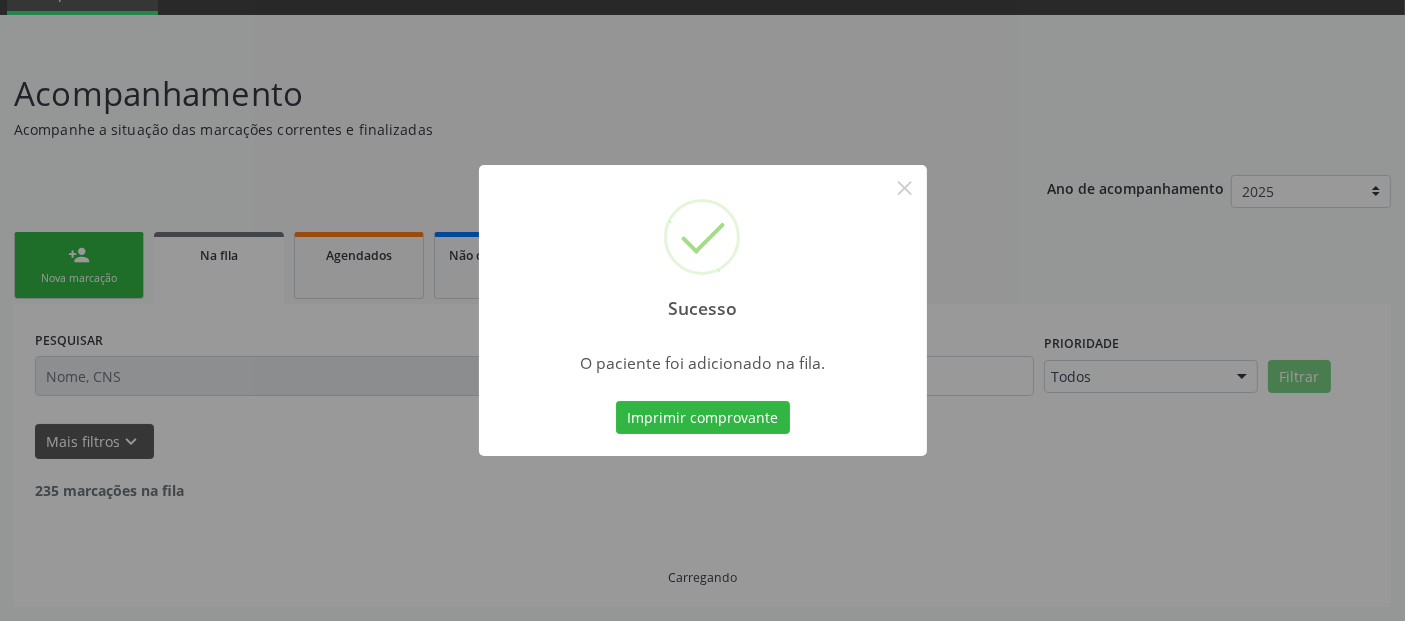 scroll, scrollTop: 71, scrollLeft: 0, axis: vertical 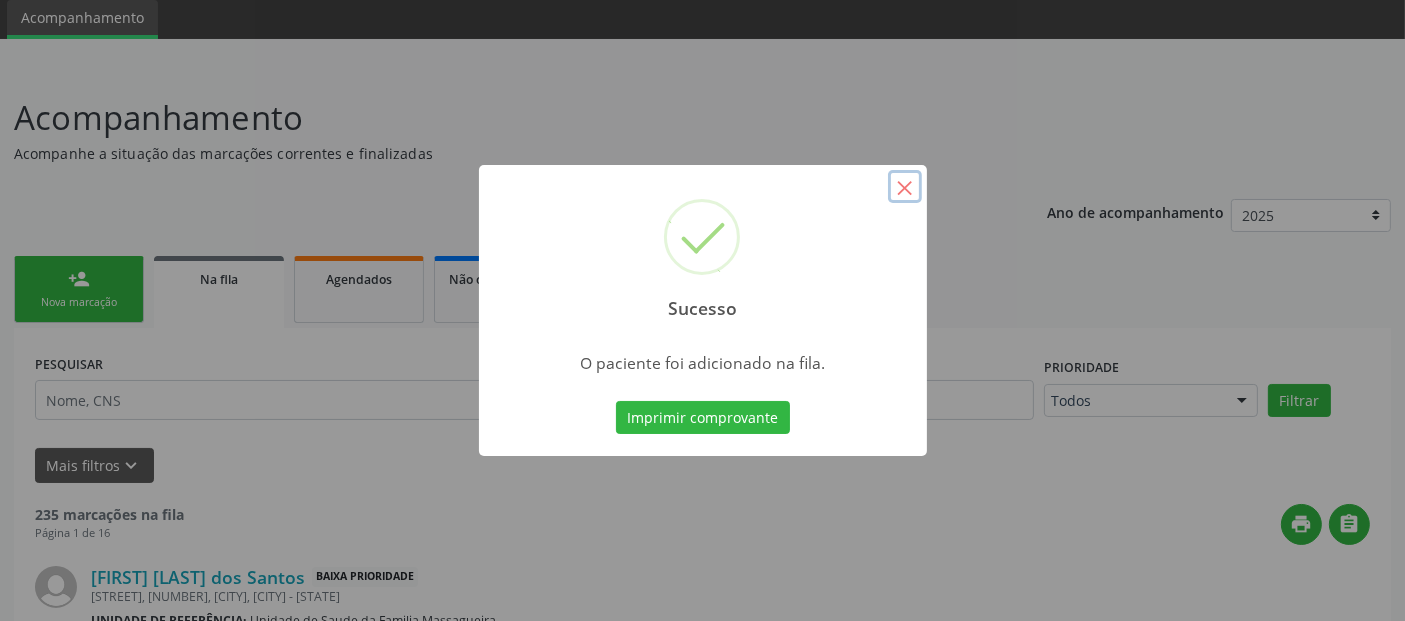 click on "×" at bounding box center (905, 187) 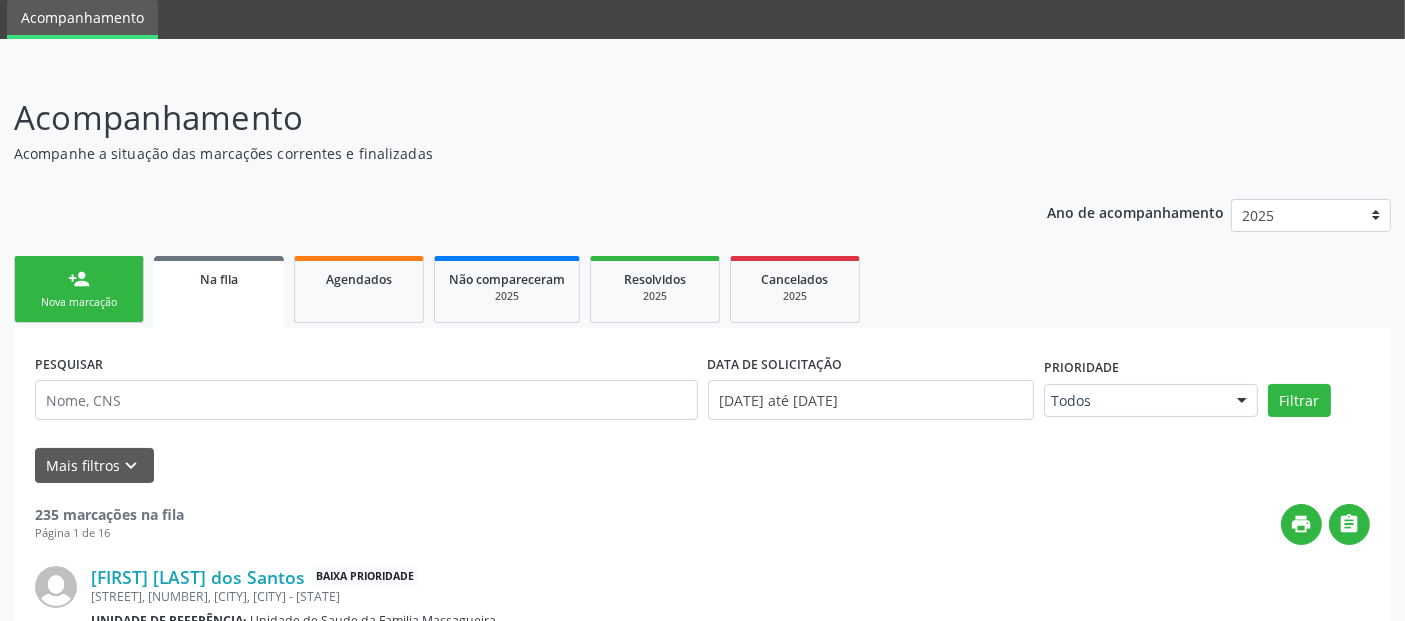 click on "Nova marcação" at bounding box center (79, 302) 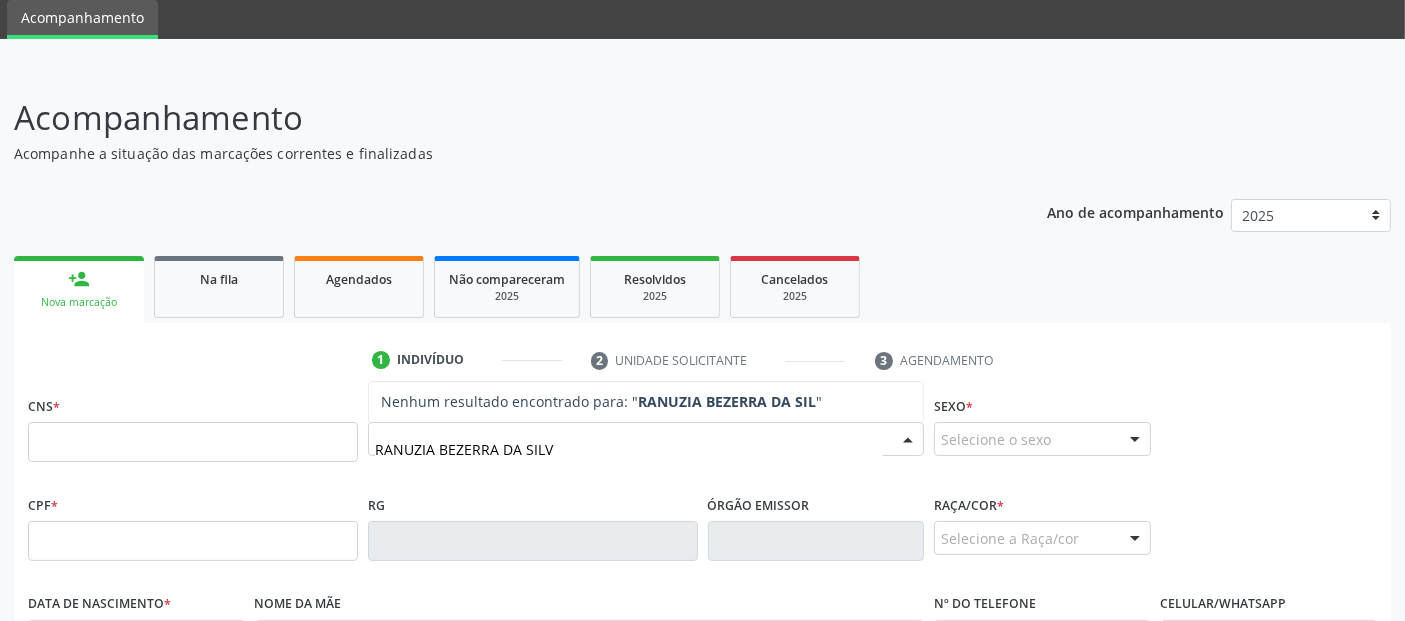 type on "RANUZIA BEZERRA DA SILVA" 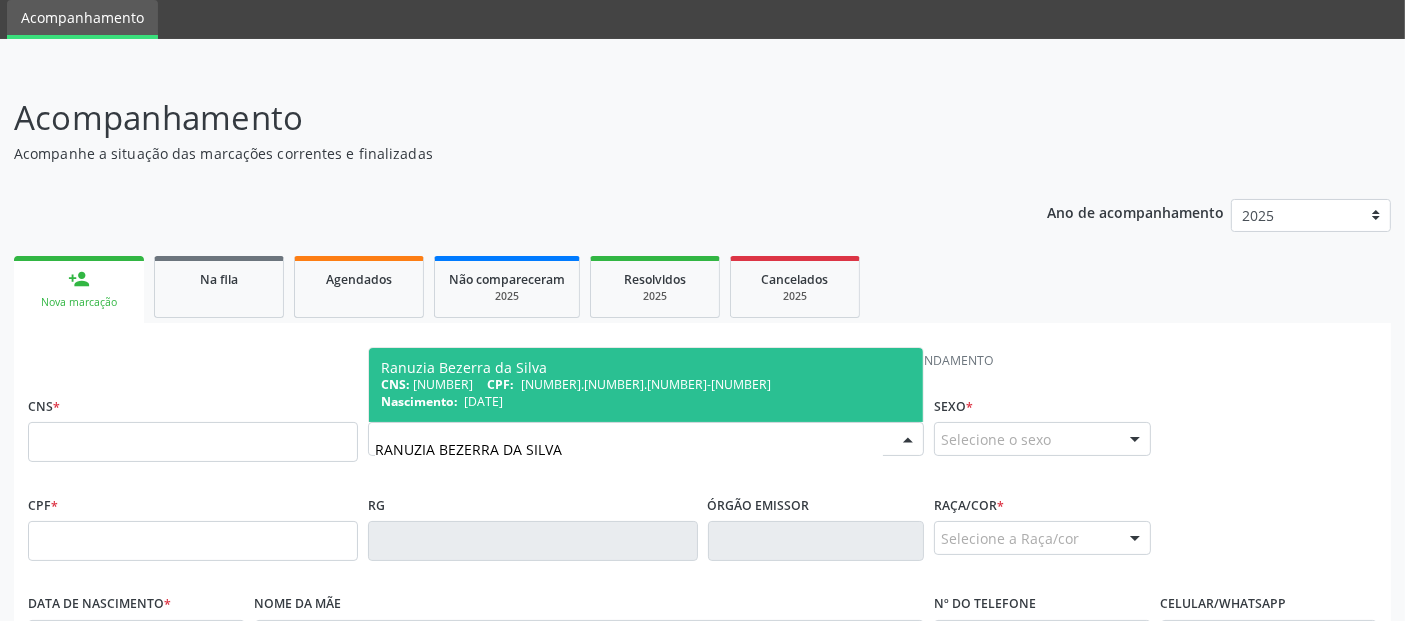 click on "Ranuzia Bezerra da Silva
CNS:
[NUMBER]
CPF:
[NUMBER].[NUMBER].[NUMBER]-[NUMBER]
Nascimento:
[DATE]" at bounding box center (646, 385) 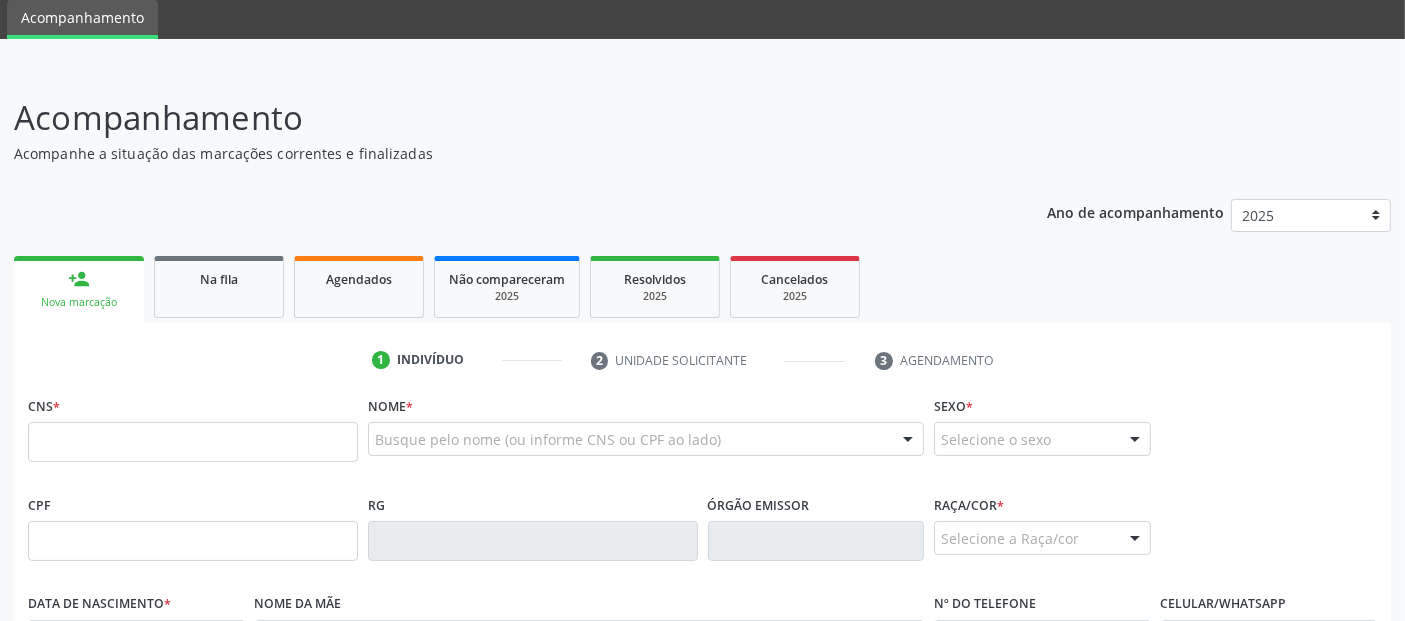 type on "[NUMBER]" 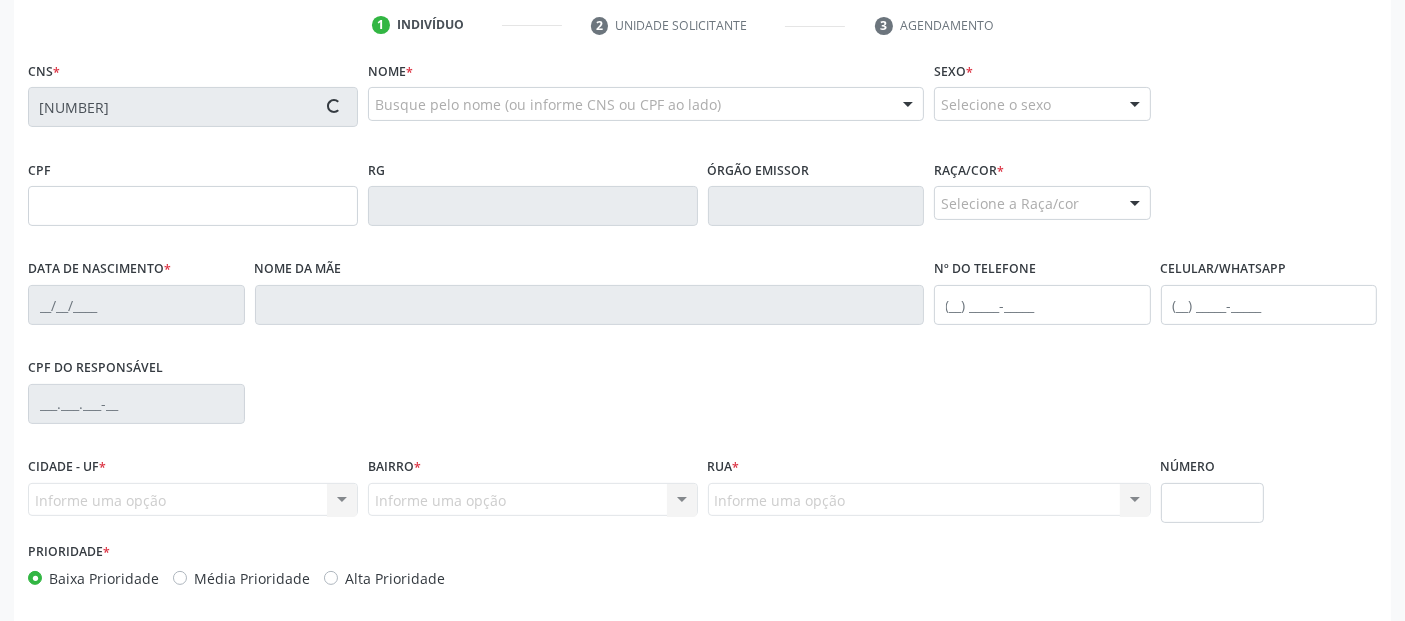 type on "[NUMBER].[NUMBER].[NUMBER]-[NUMBER]" 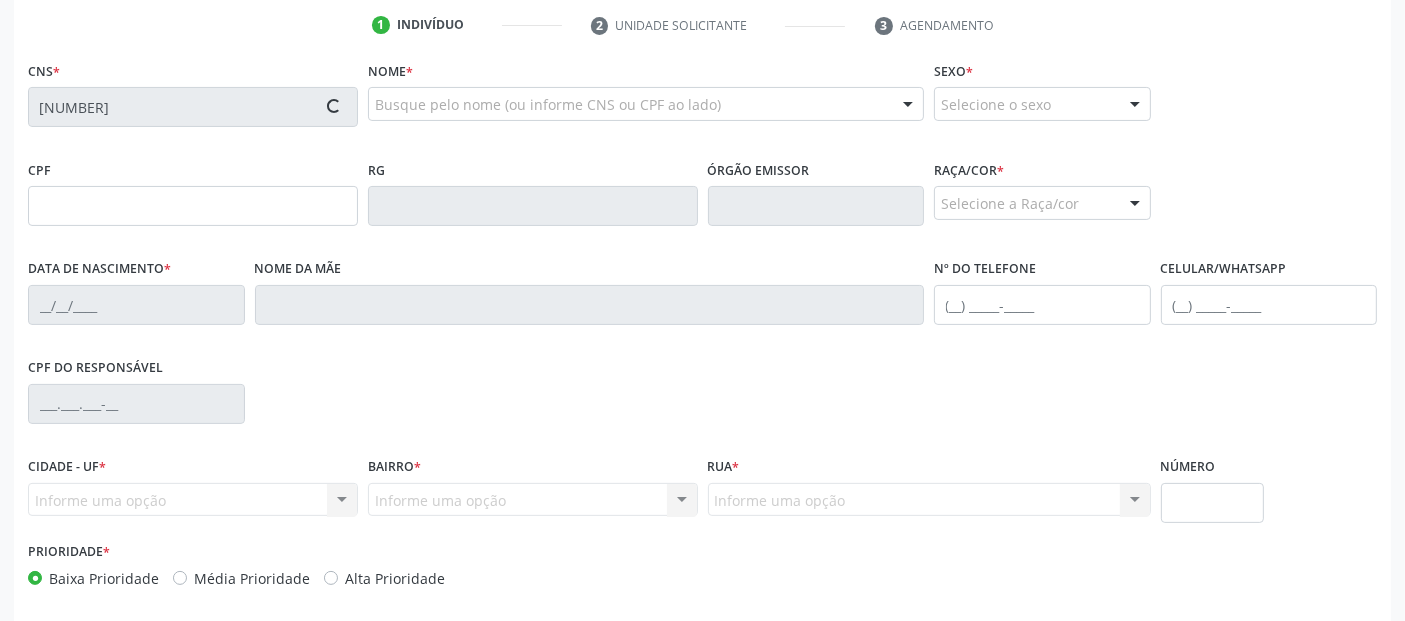 type on "[DATE]" 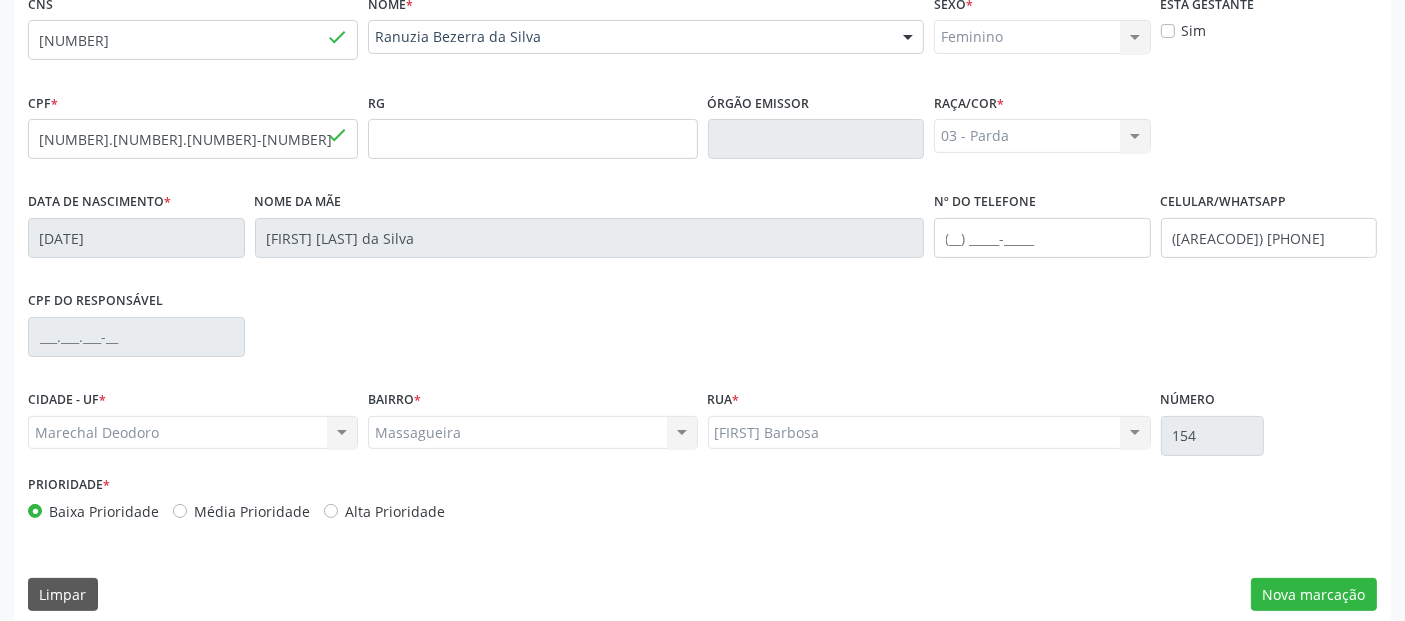scroll, scrollTop: 489, scrollLeft: 0, axis: vertical 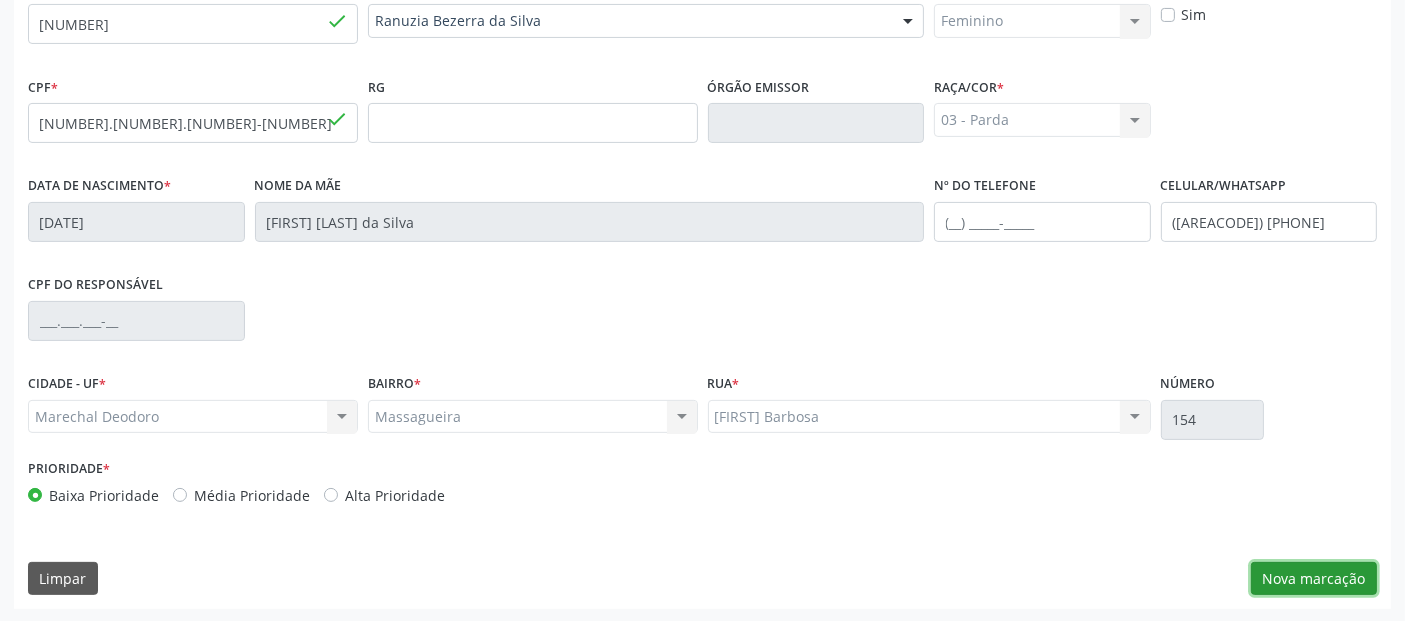 click on "Nova marcação" at bounding box center [1314, 579] 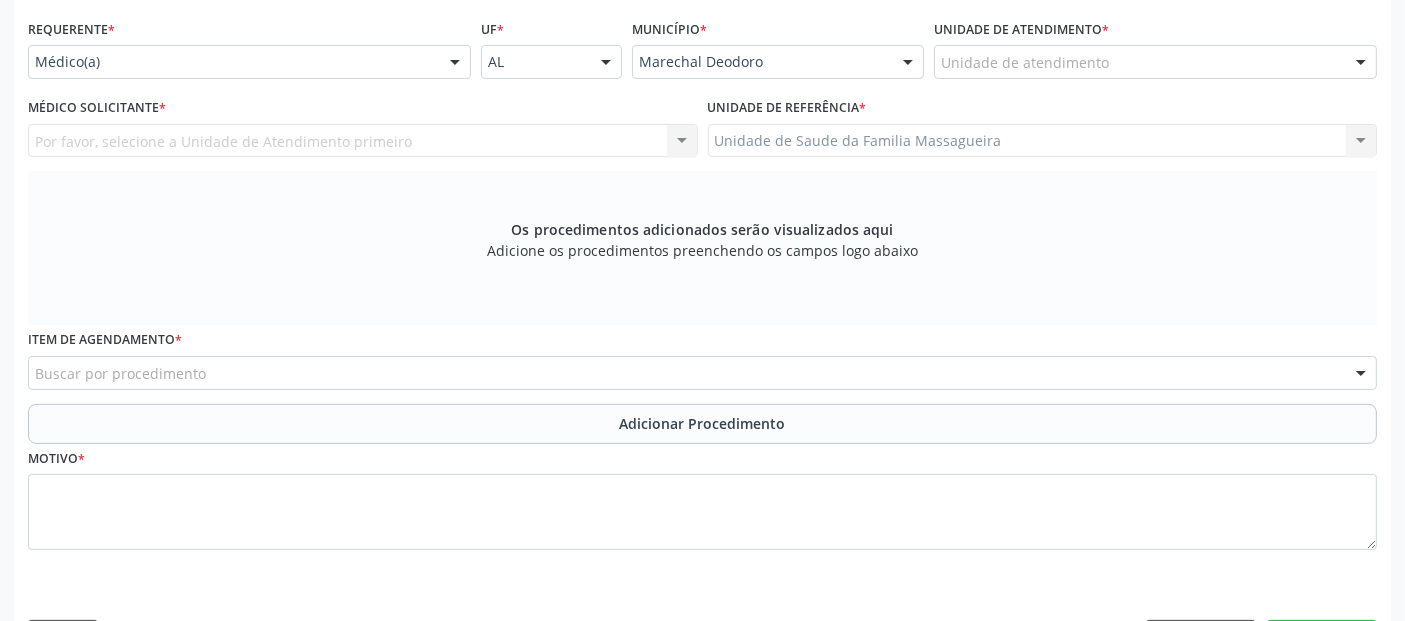 scroll, scrollTop: 352, scrollLeft: 0, axis: vertical 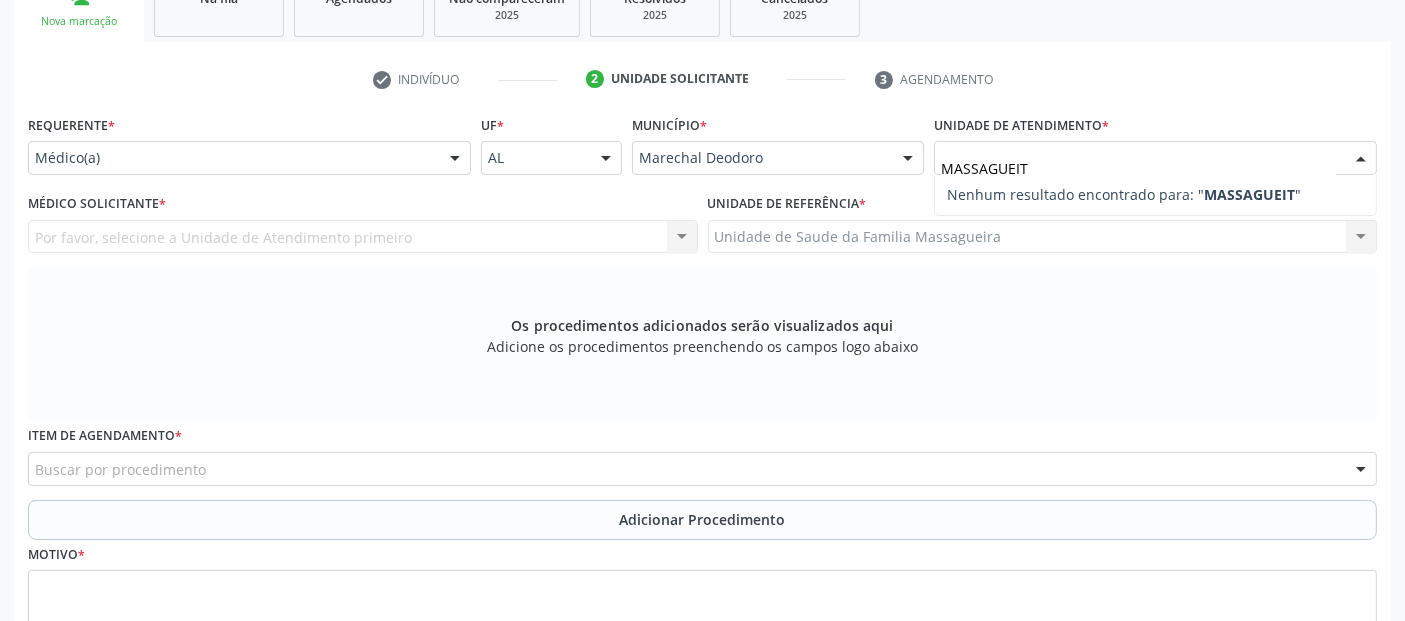 type on "[LAST]" 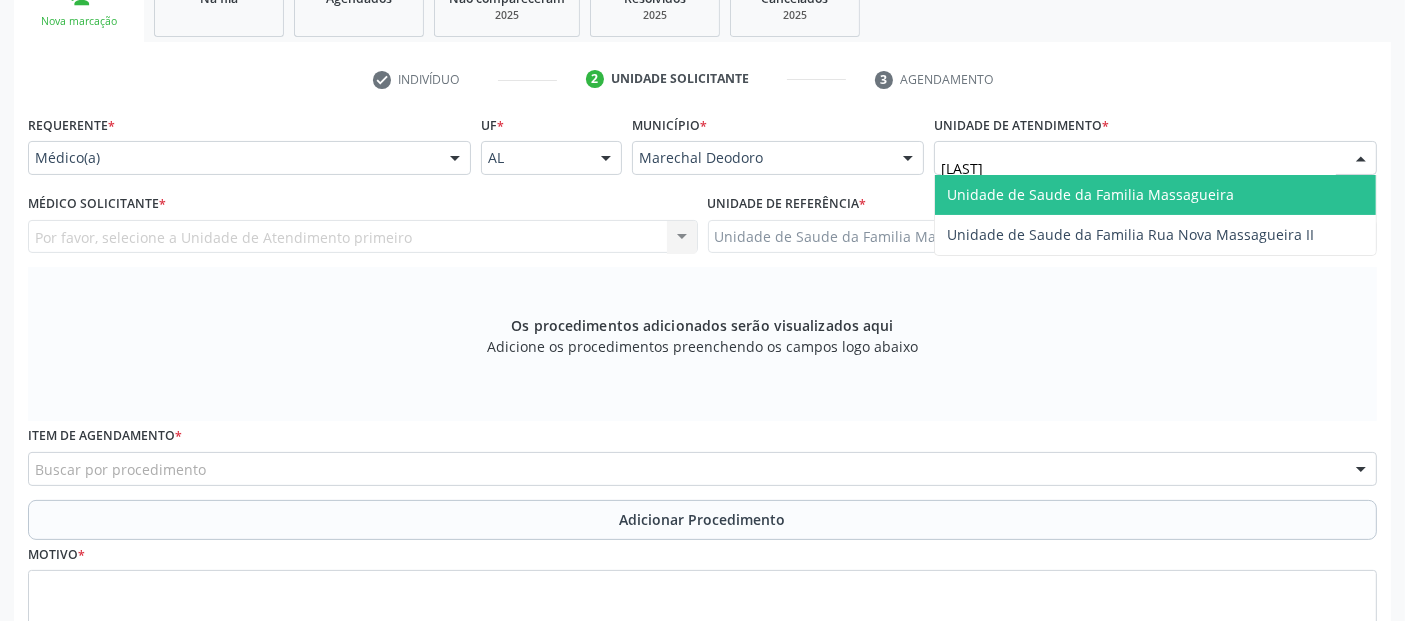 click on "Unidade de Saude da Familia Massagueira" at bounding box center (1090, 194) 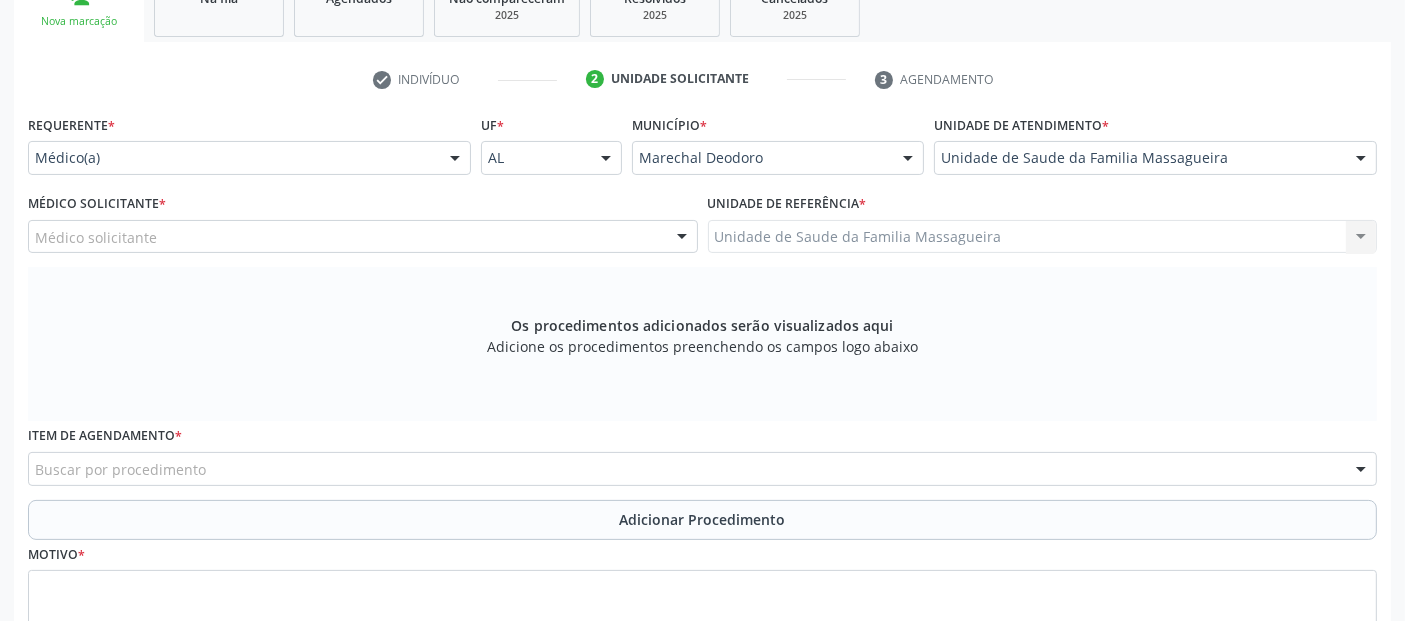 click on "Médico solicitante" at bounding box center (363, 237) 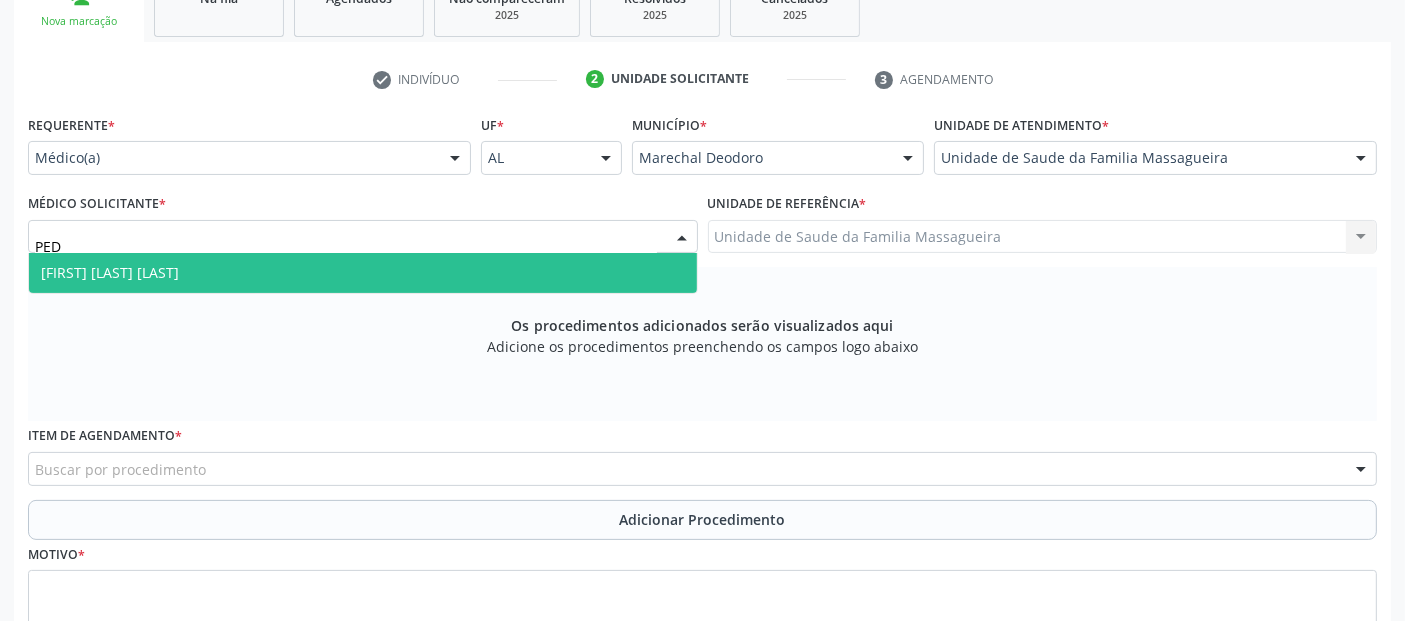 type on "PEDR" 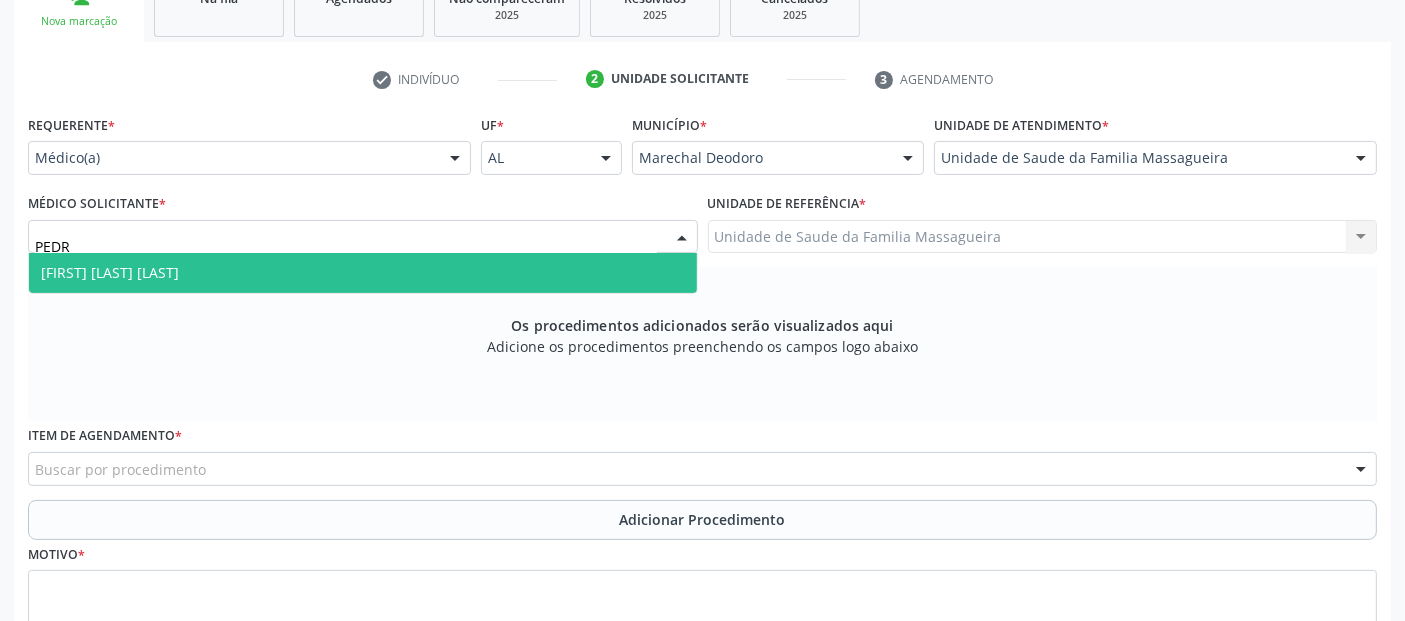 click on "[FIRST] [LAST] [LAST]" at bounding box center [363, 273] 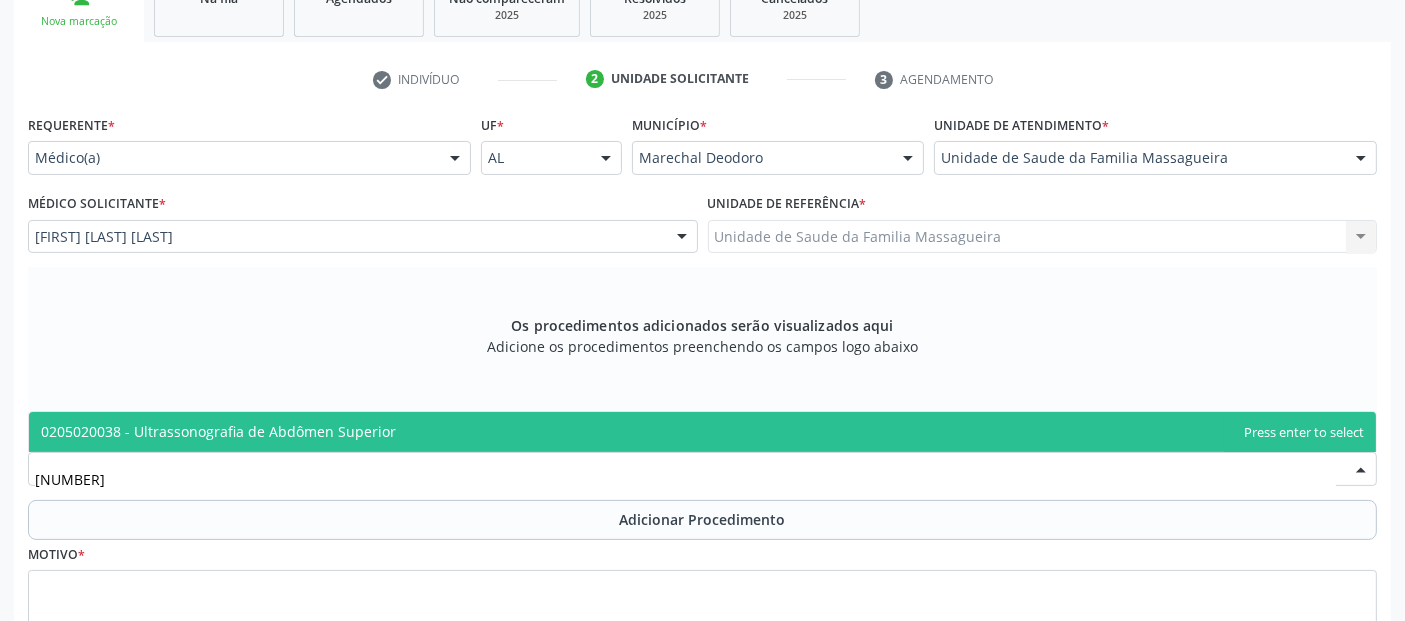 type on "[NUMBER]" 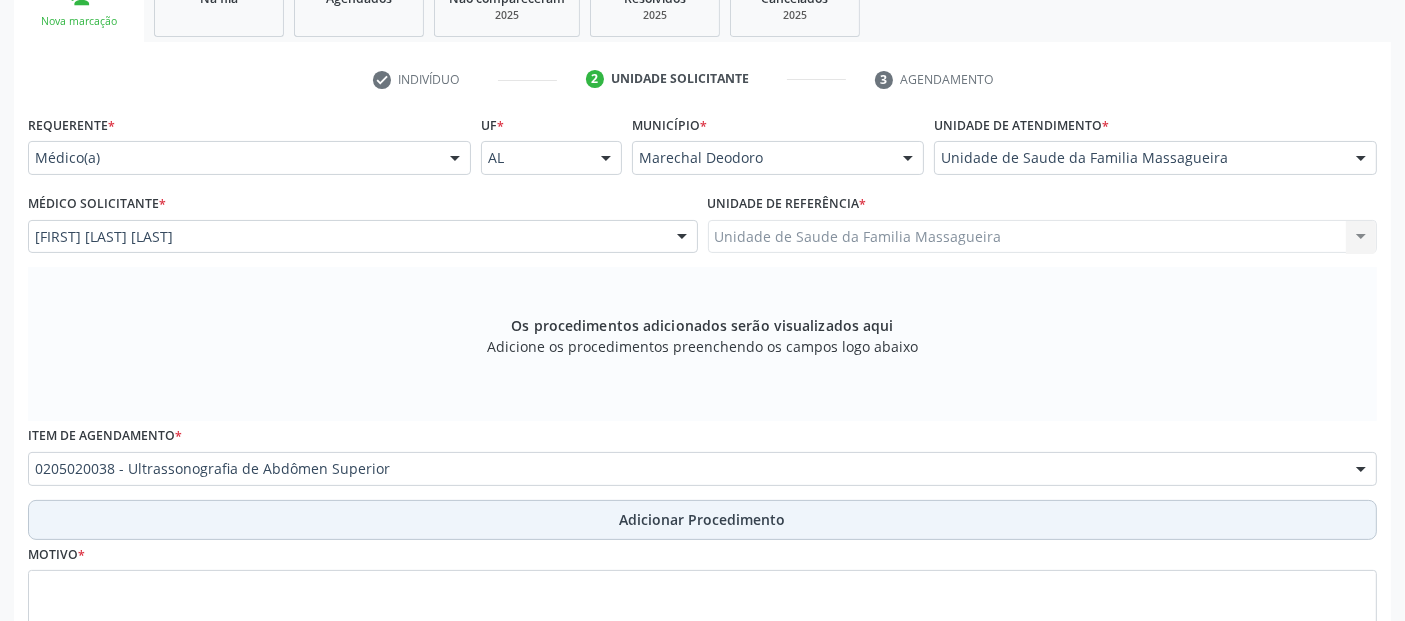 click on "Adicionar Procedimento" at bounding box center (702, 520) 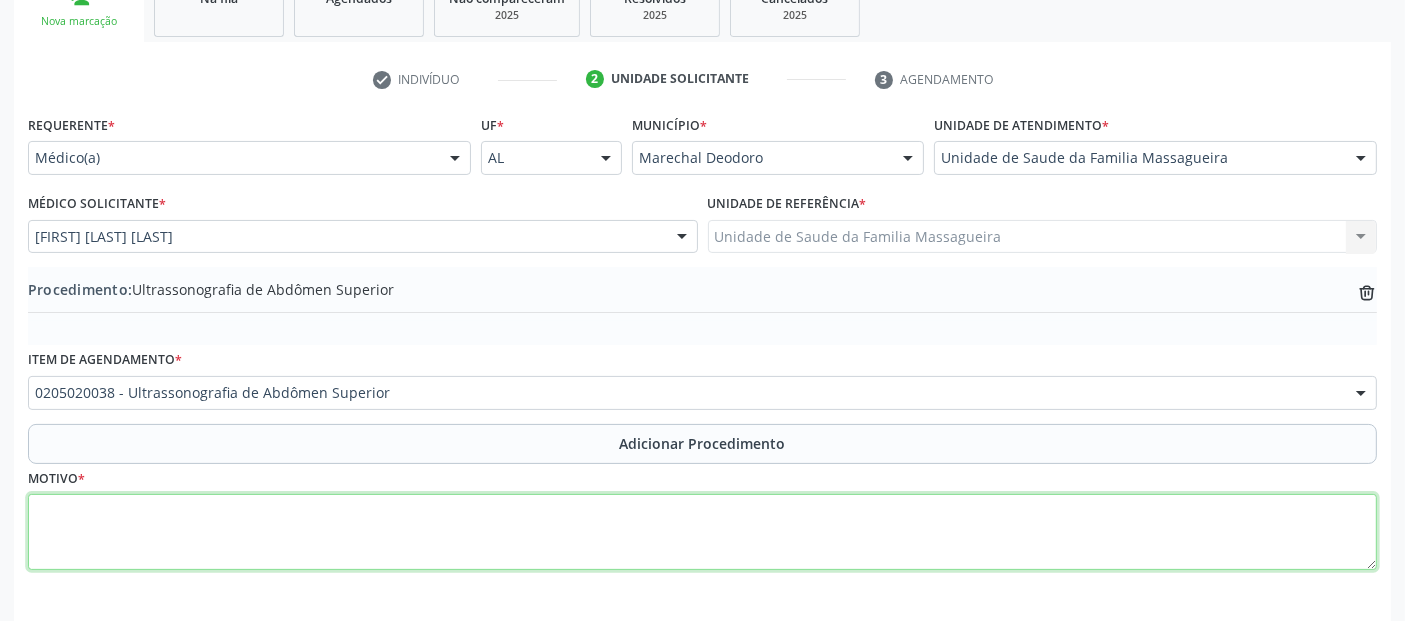 click at bounding box center (702, 532) 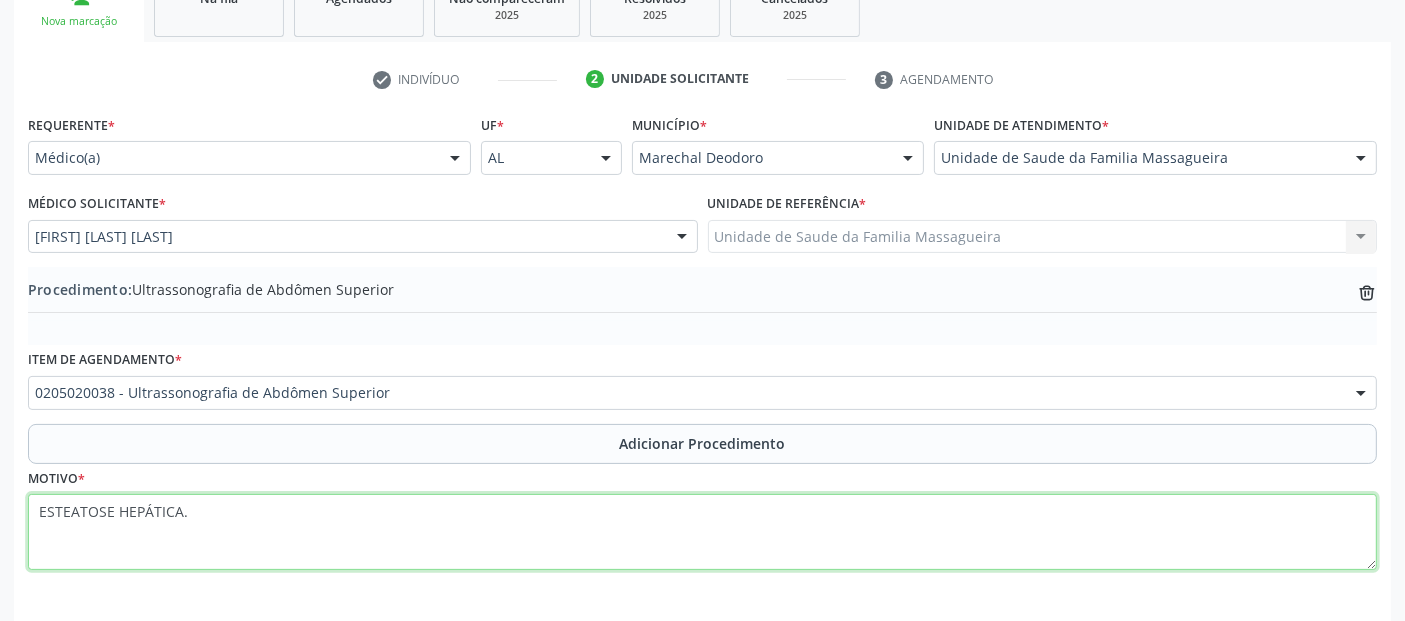 scroll, scrollTop: 429, scrollLeft: 0, axis: vertical 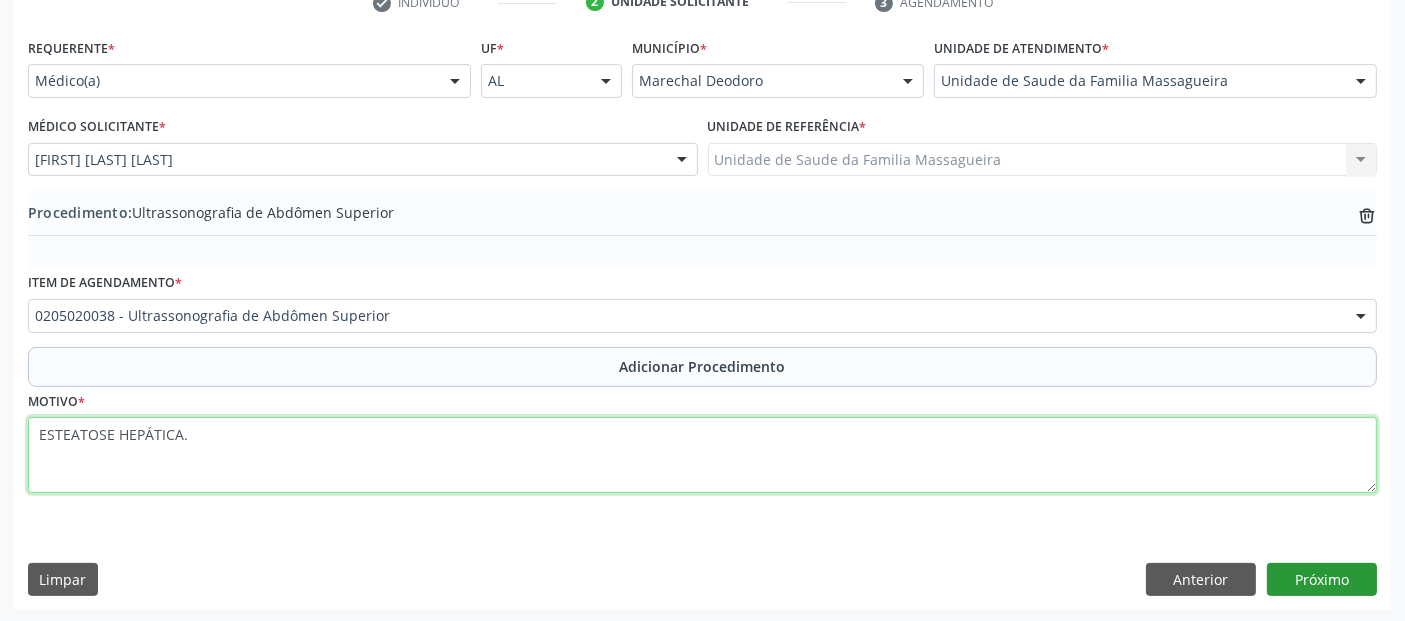 type on "ESTEATOSE HEPÁTICA." 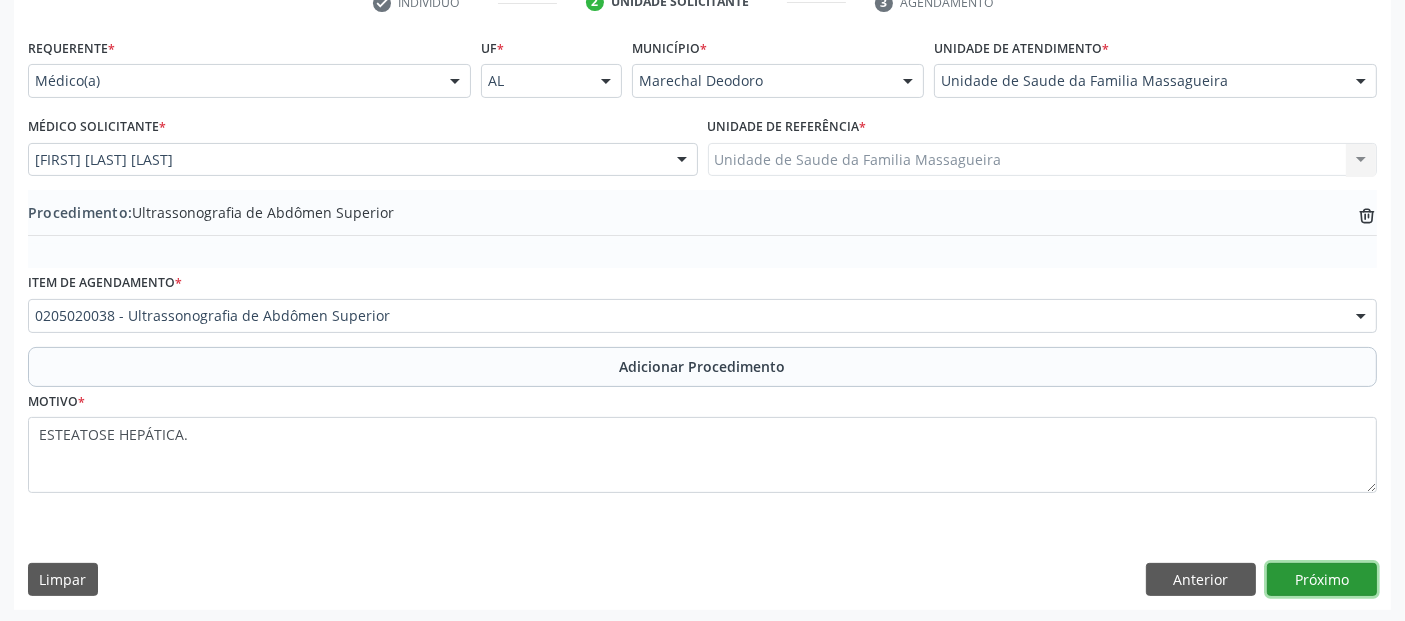 click on "Próximo" at bounding box center (1322, 580) 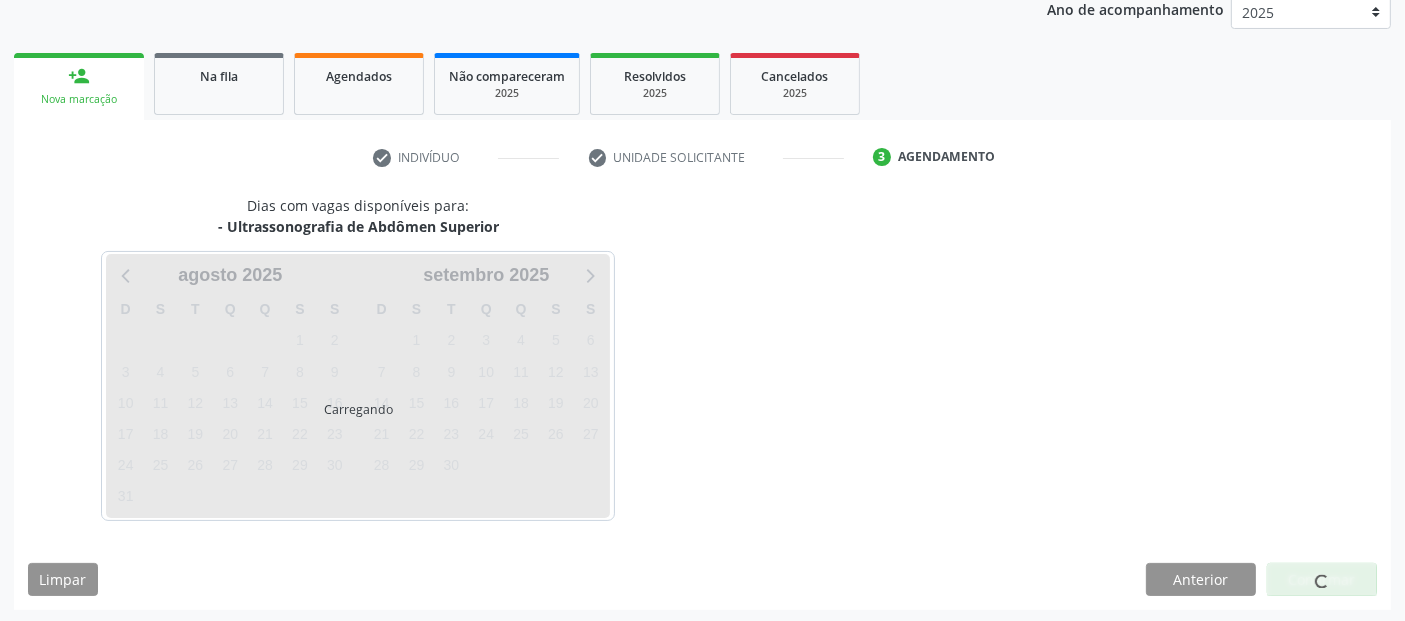 click at bounding box center [1322, 580] 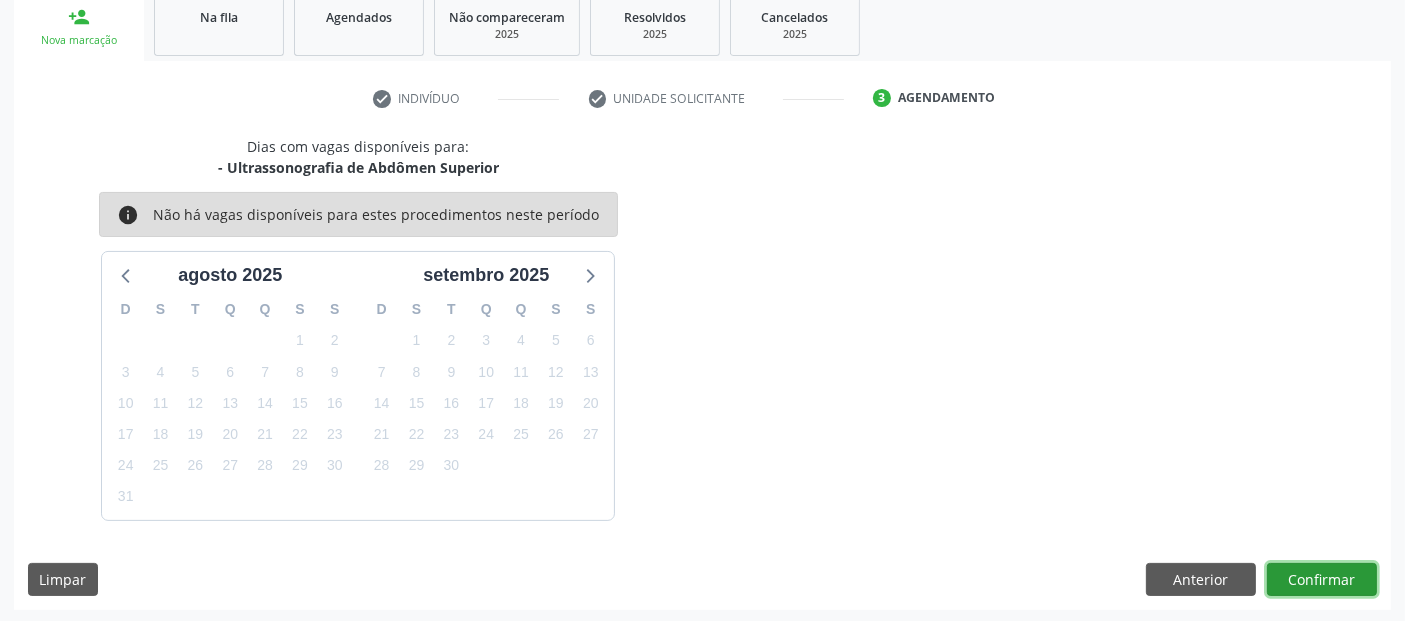 click on "Confirmar" at bounding box center [1322, 580] 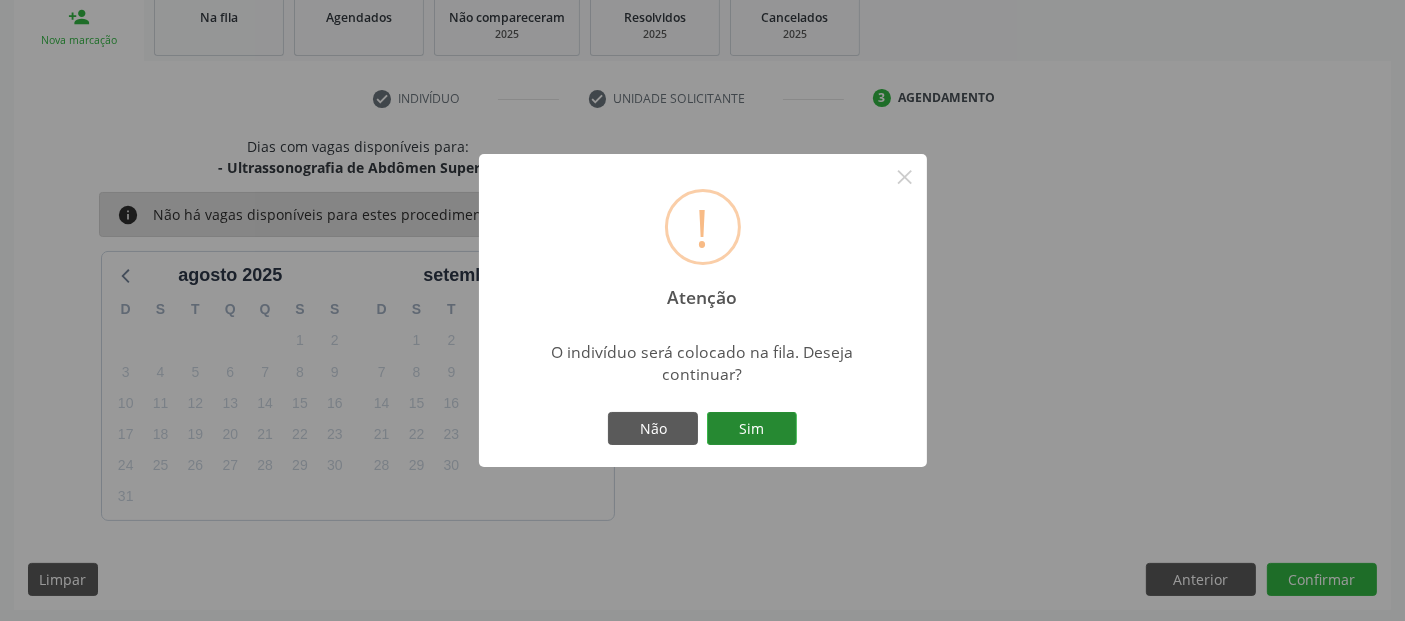 click on "Sim" at bounding box center [752, 429] 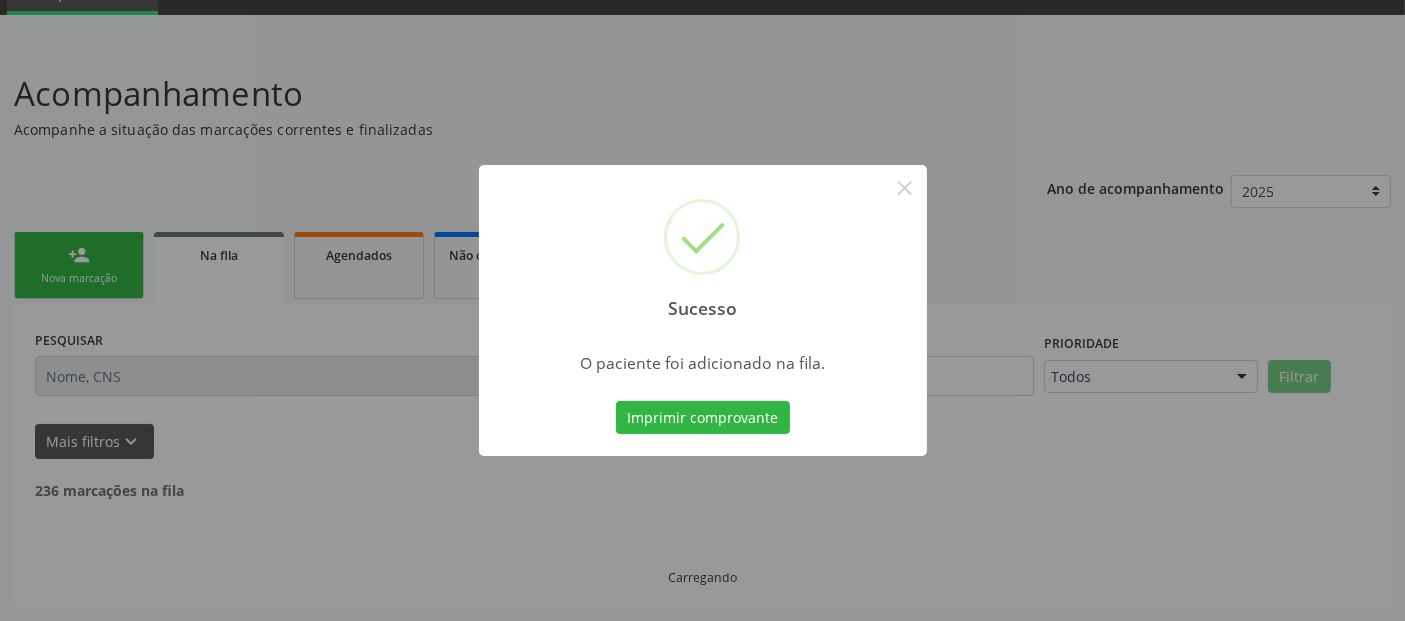 scroll, scrollTop: 71, scrollLeft: 0, axis: vertical 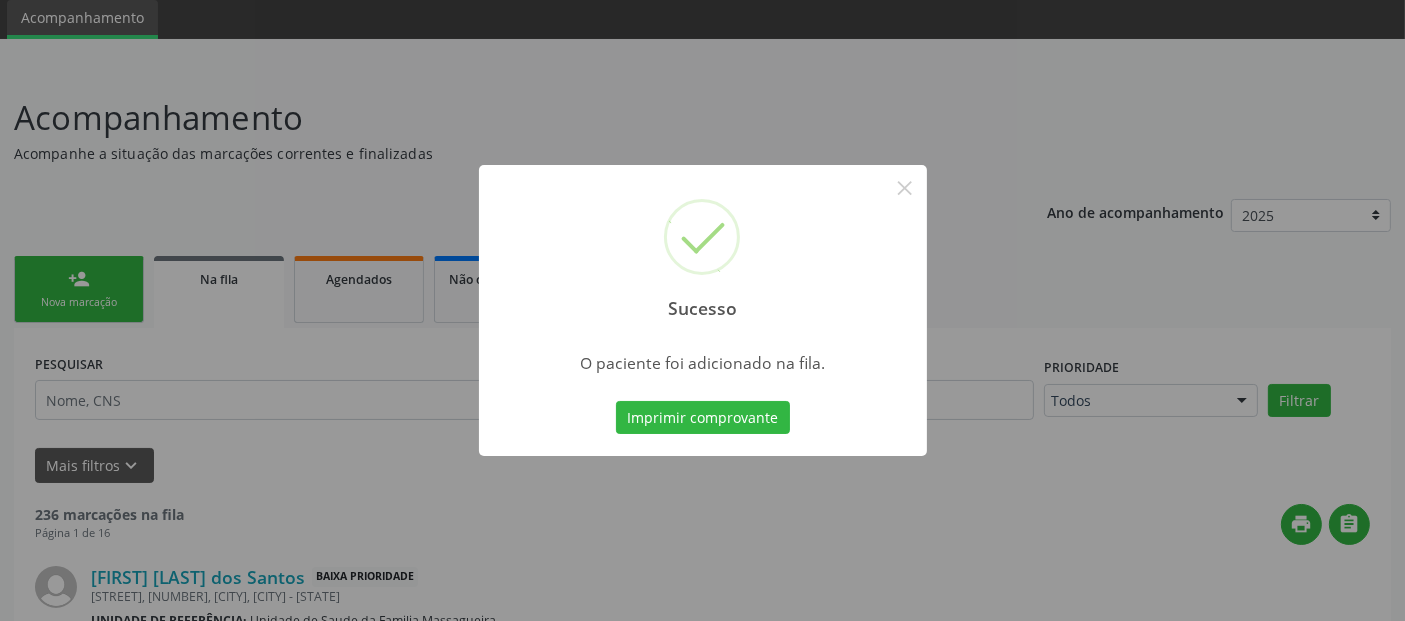 click on "Imprimir comprovante" at bounding box center [703, 418] 